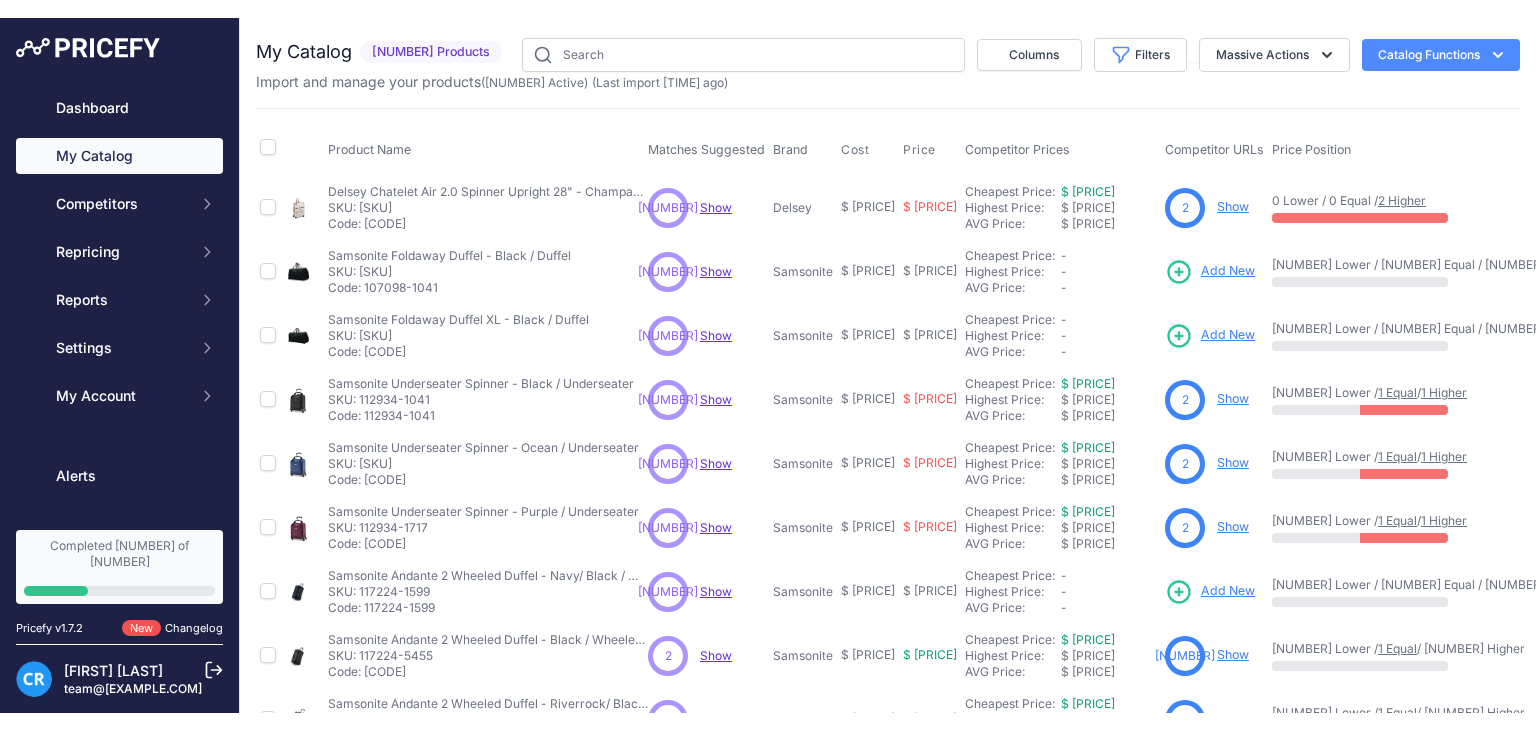scroll, scrollTop: 0, scrollLeft: 0, axis: both 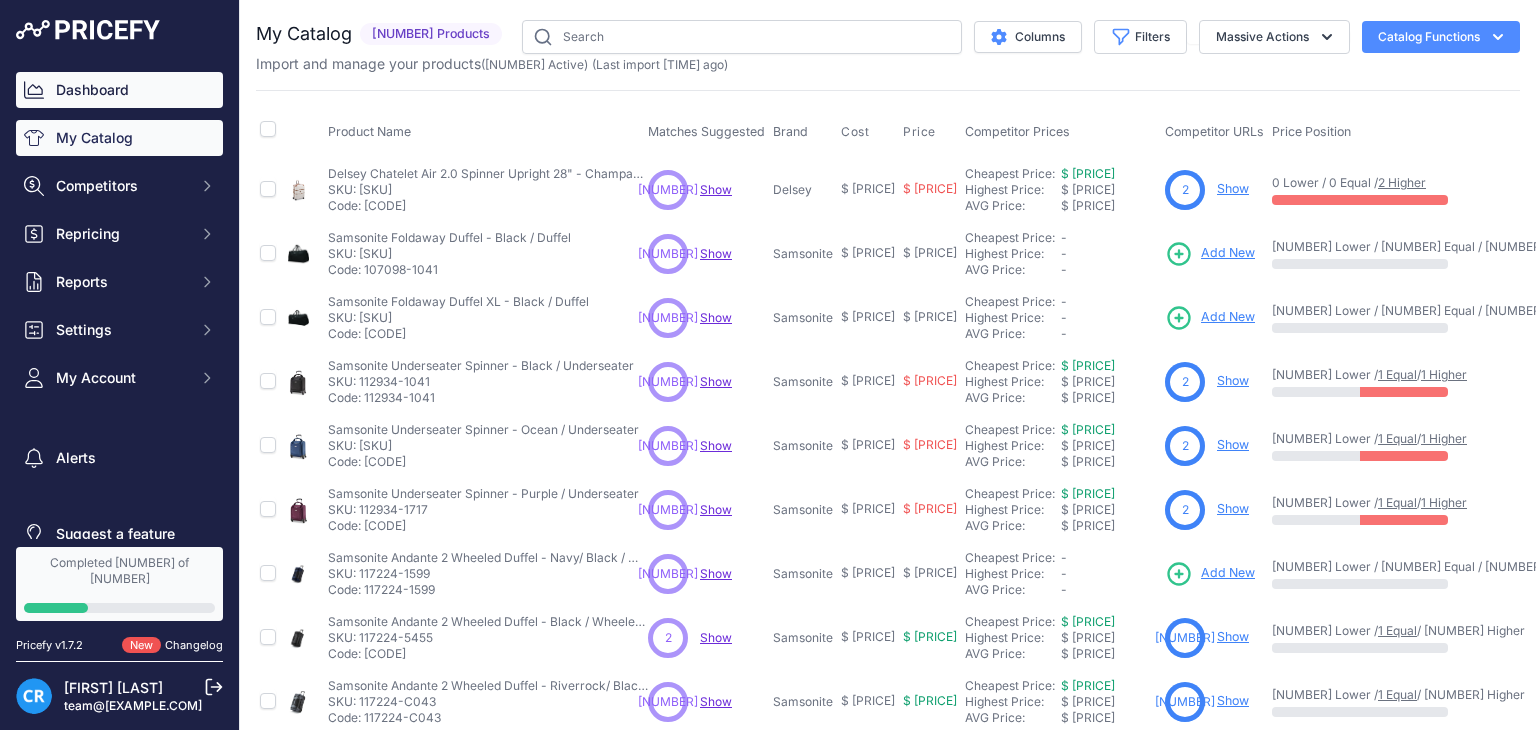 click on "Dashboard" at bounding box center (119, 90) 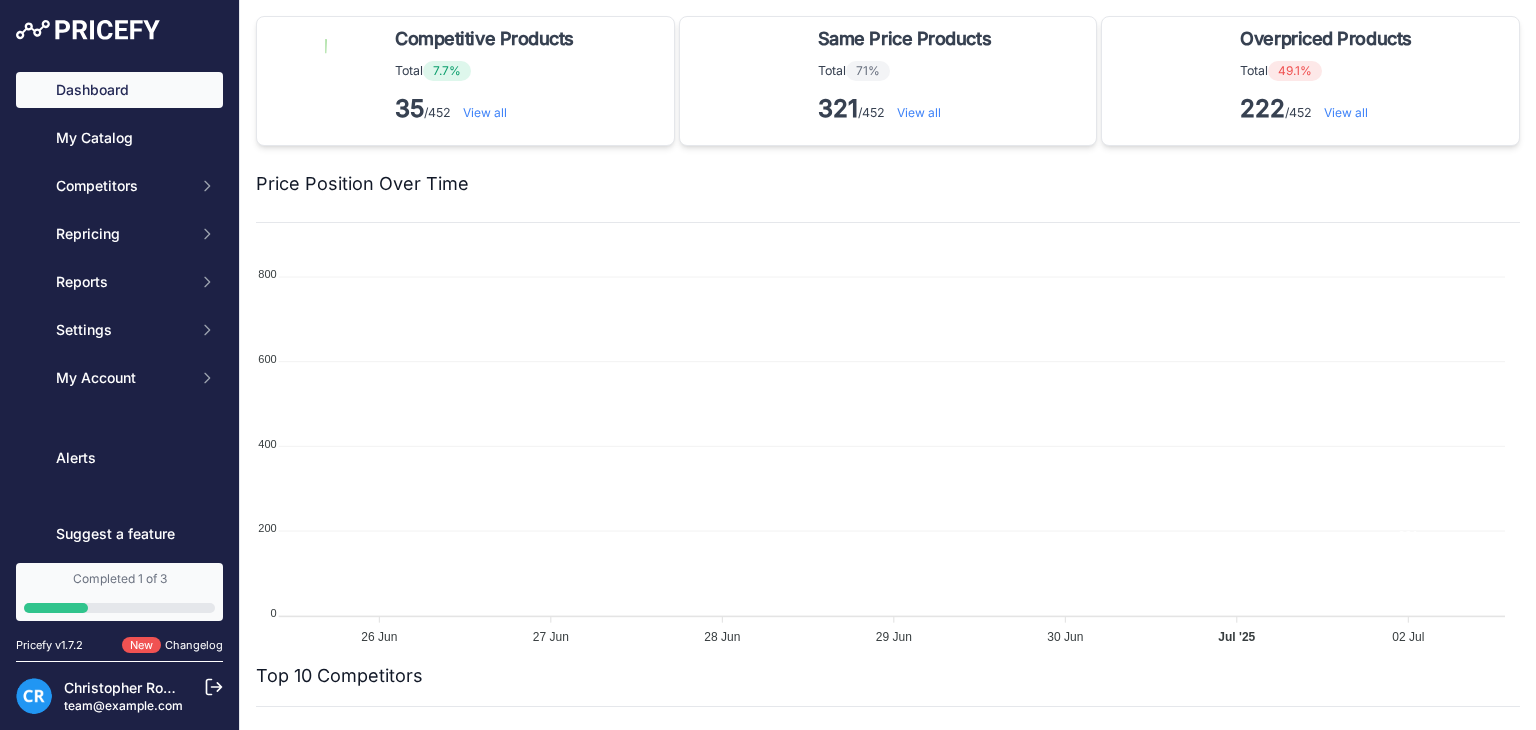 scroll, scrollTop: 0, scrollLeft: 0, axis: both 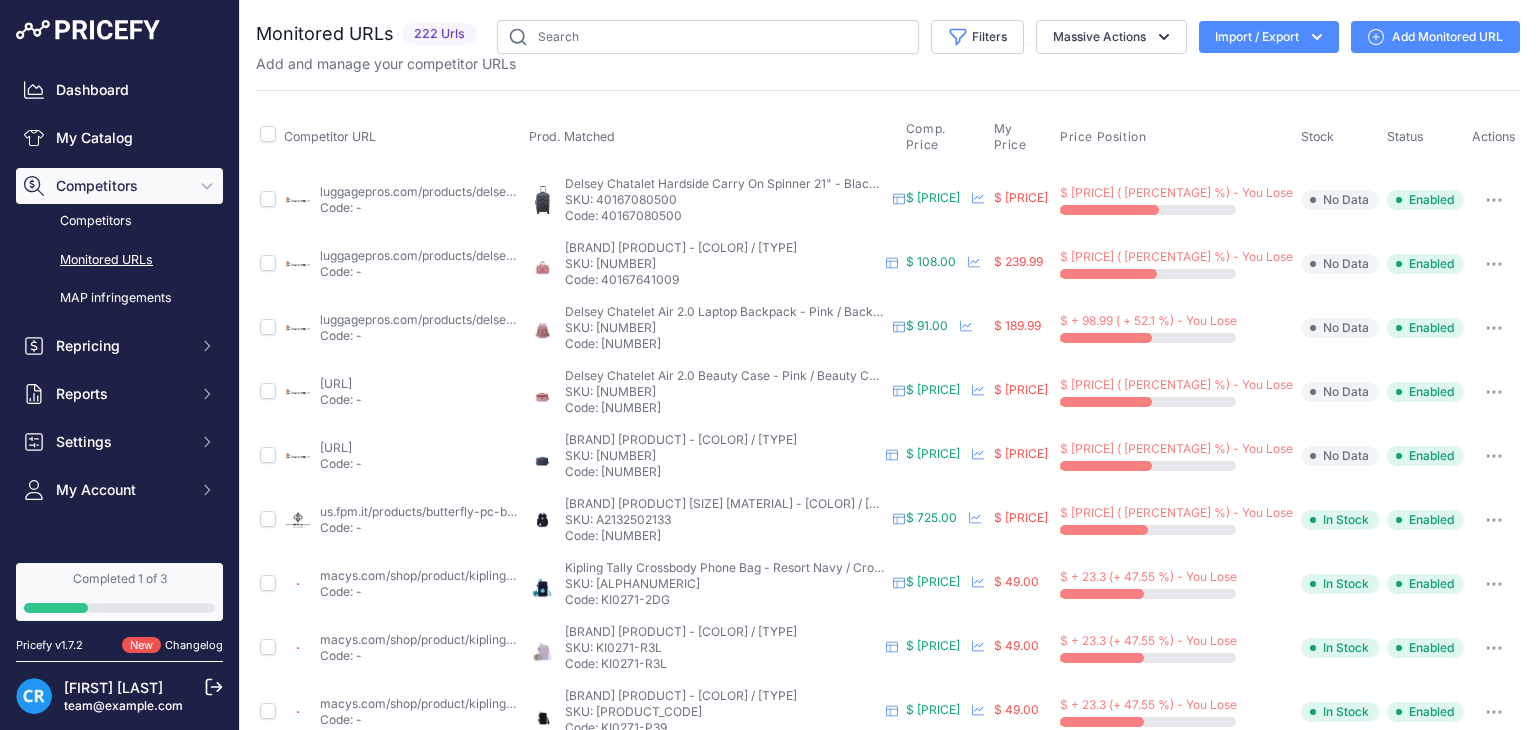 click on "Import / Export" at bounding box center [1269, 37] 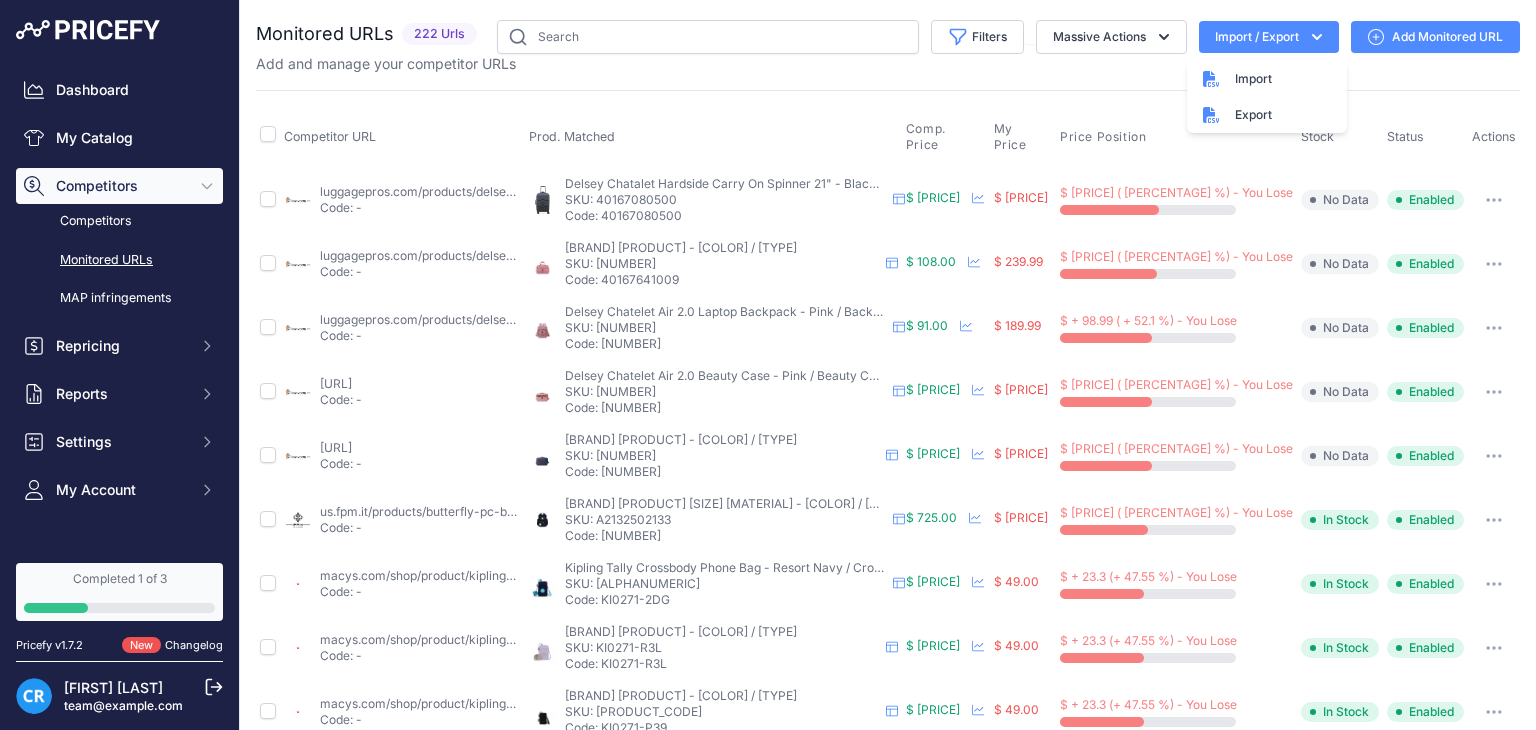 click on "Export" at bounding box center (1267, 115) 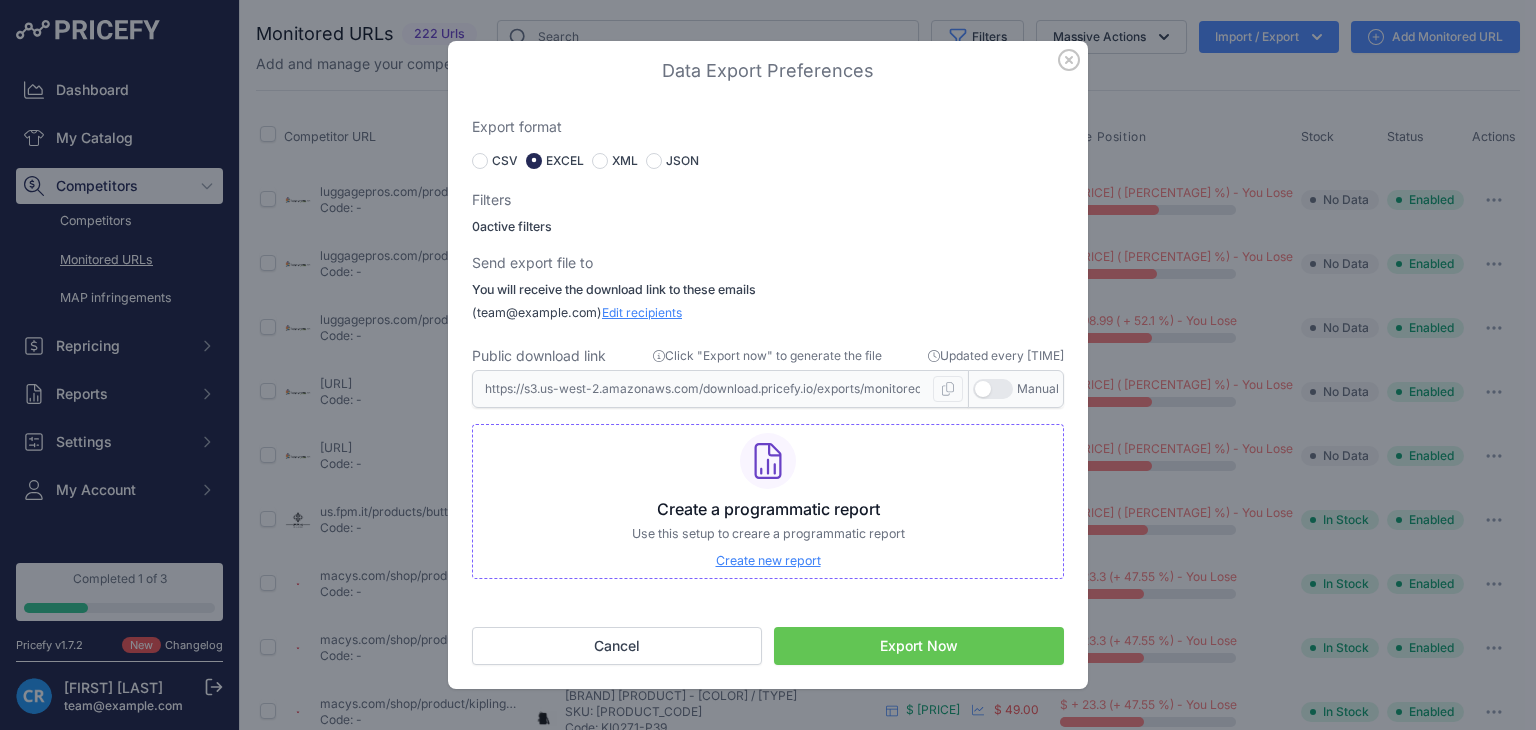click on "Export Now" at bounding box center (919, 646) 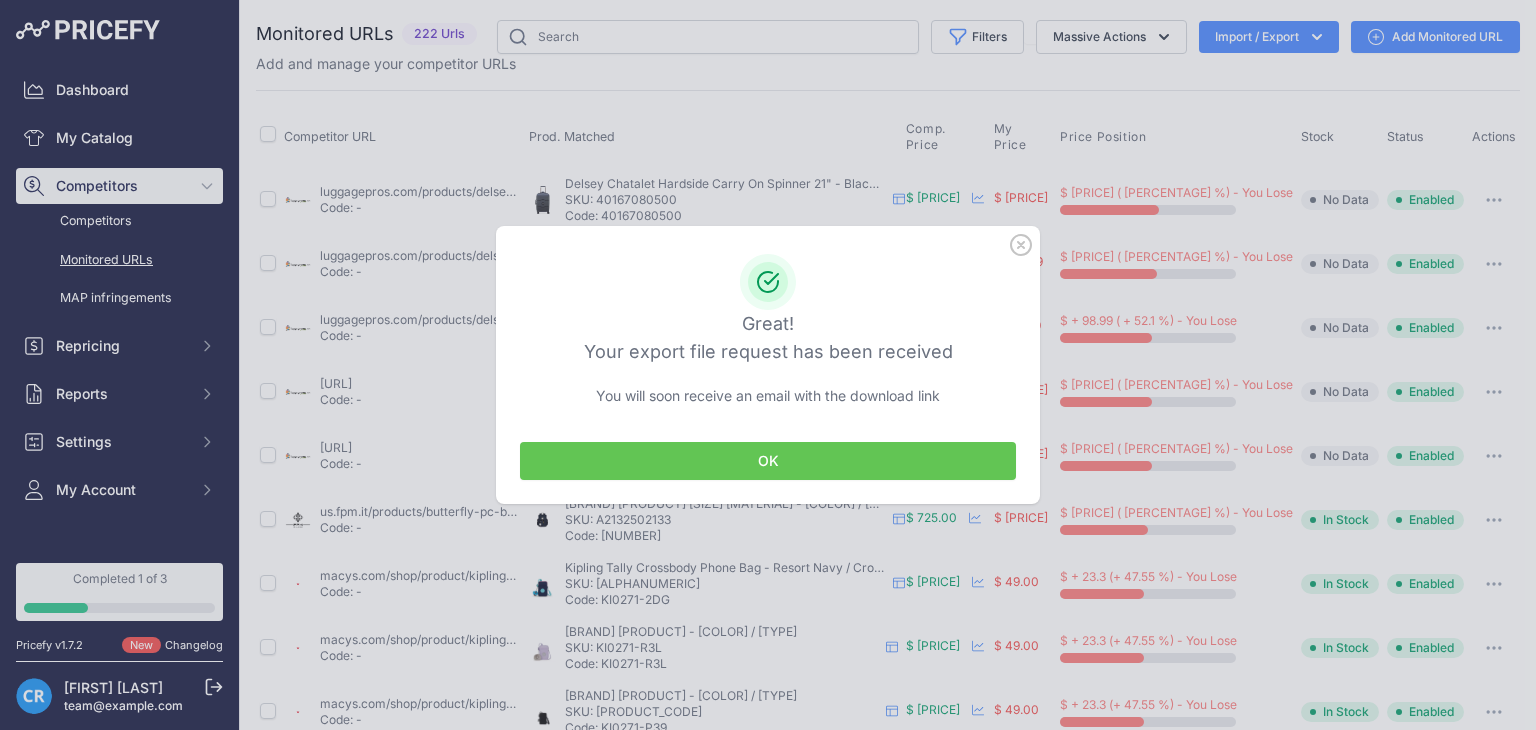 drag, startPoint x: 860, startPoint y: 453, endPoint x: 936, endPoint y: 608, distance: 172.62965 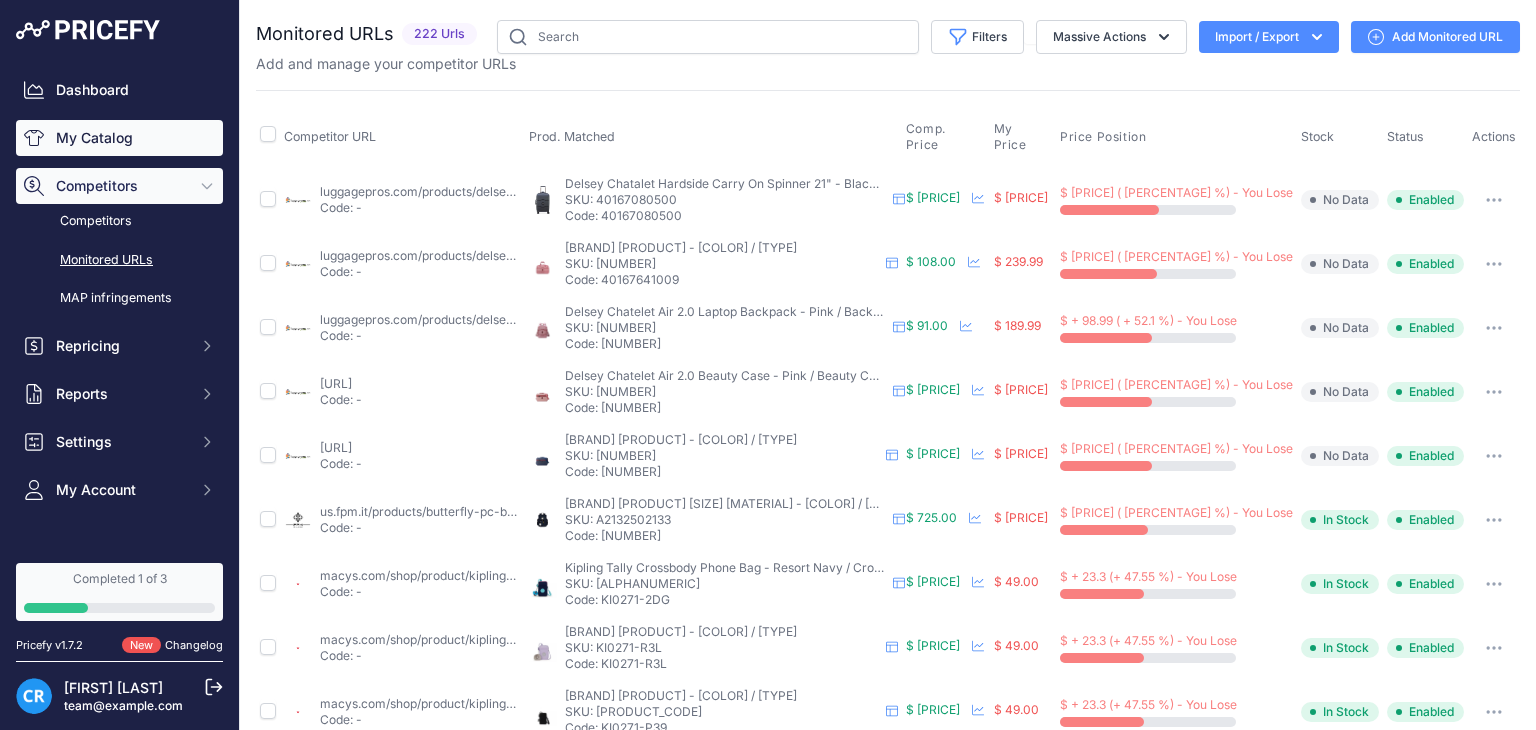 click on "My Catalog" at bounding box center [119, 138] 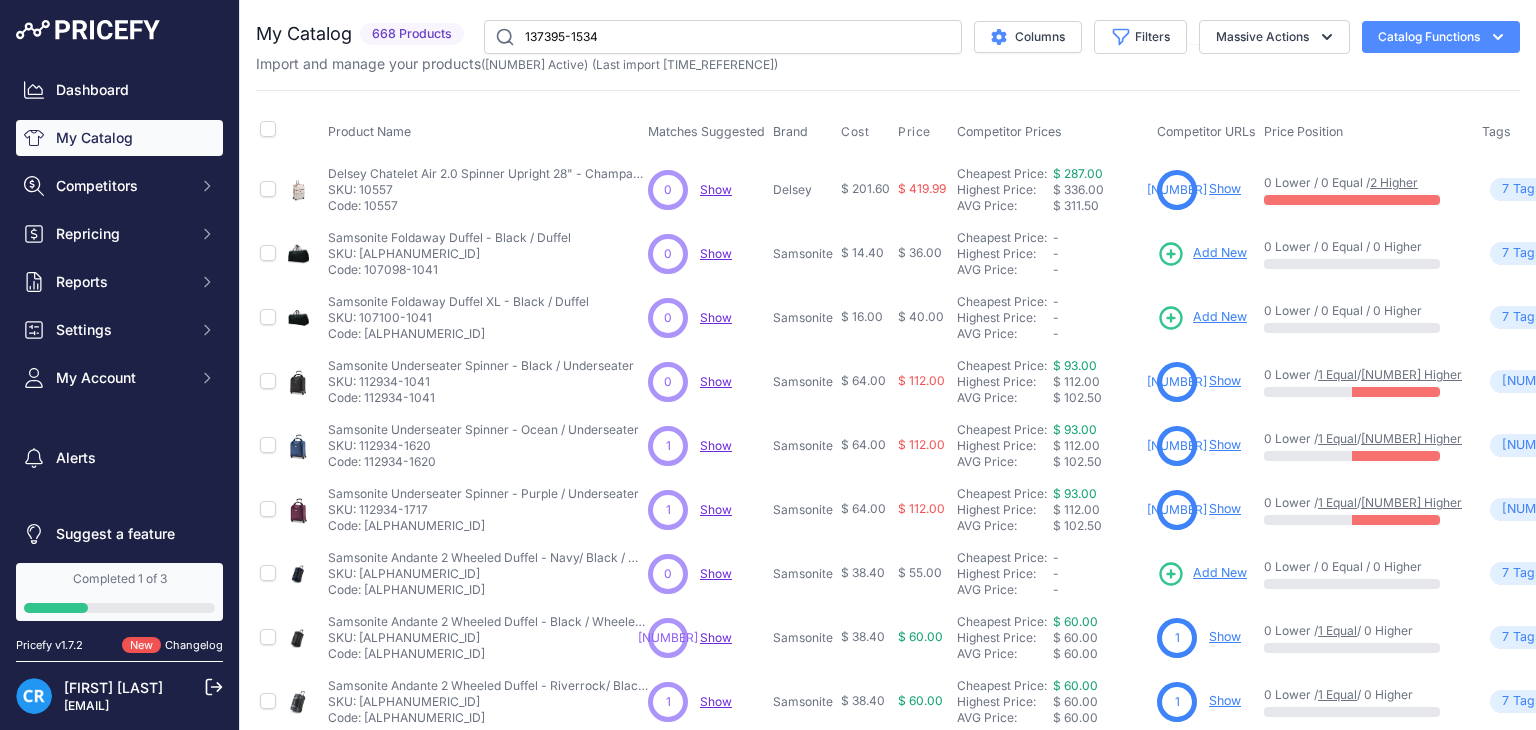 scroll, scrollTop: 0, scrollLeft: 0, axis: both 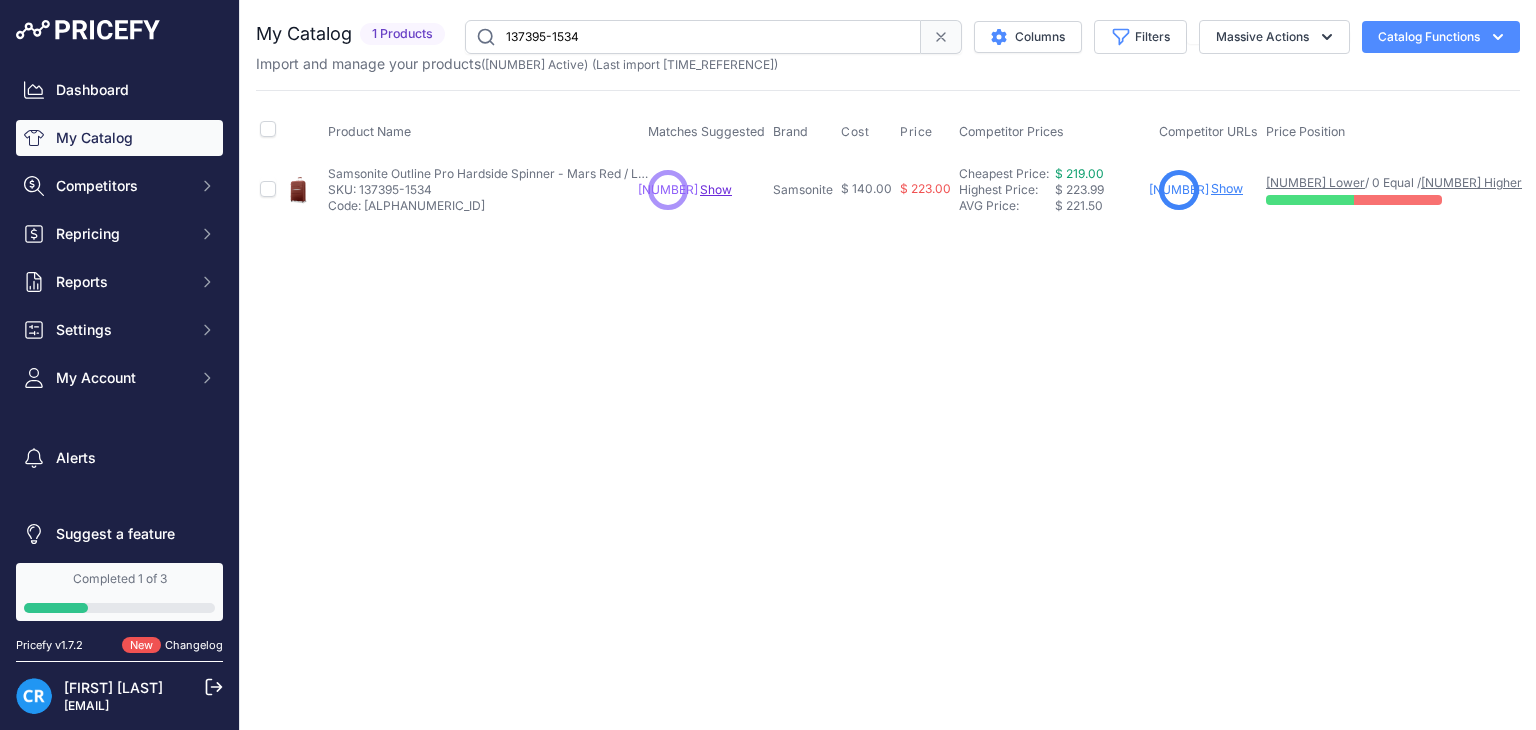 drag, startPoint x: 599, startPoint y: 33, endPoint x: 360, endPoint y: 32, distance: 239.00209 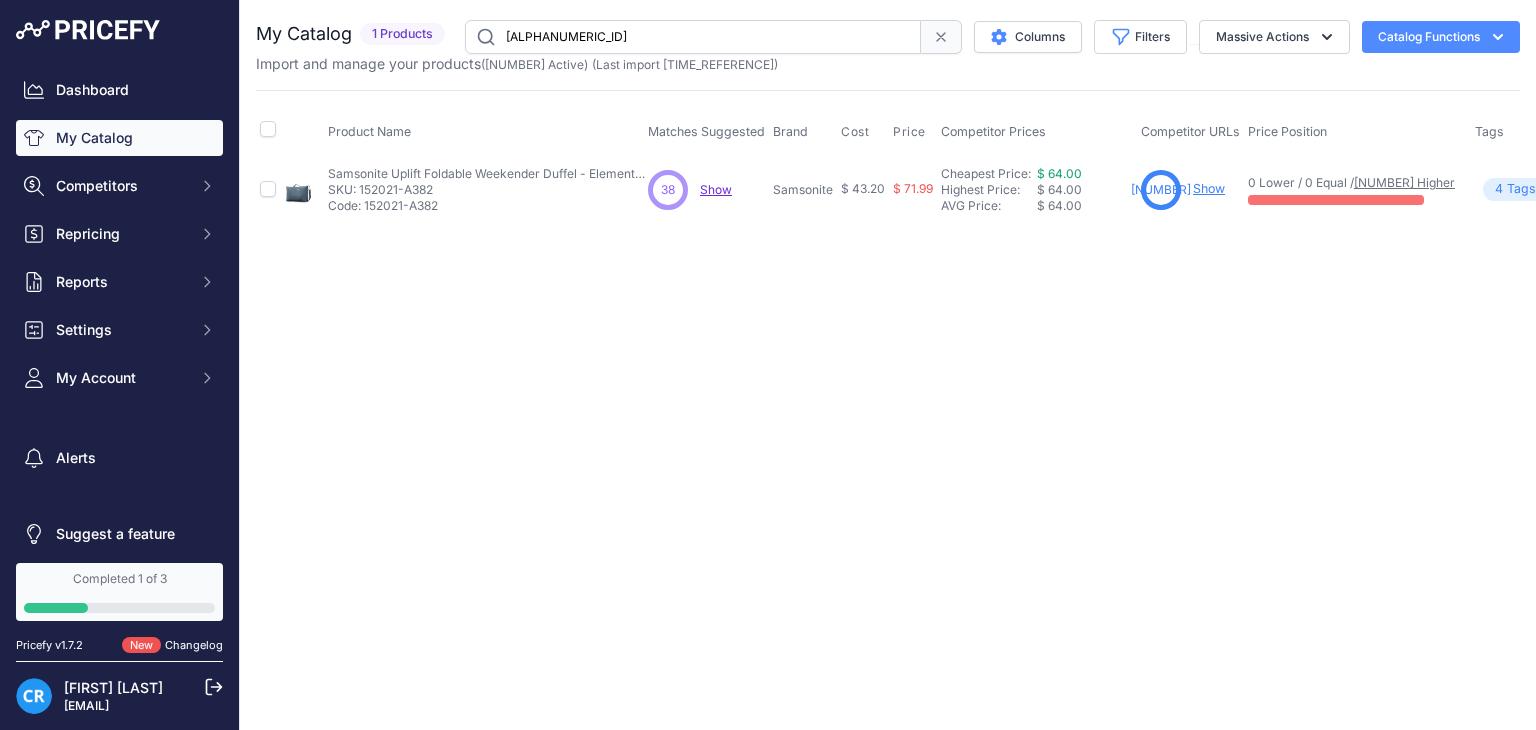 drag, startPoint x: 642, startPoint y: 33, endPoint x: 206, endPoint y: 33, distance: 436 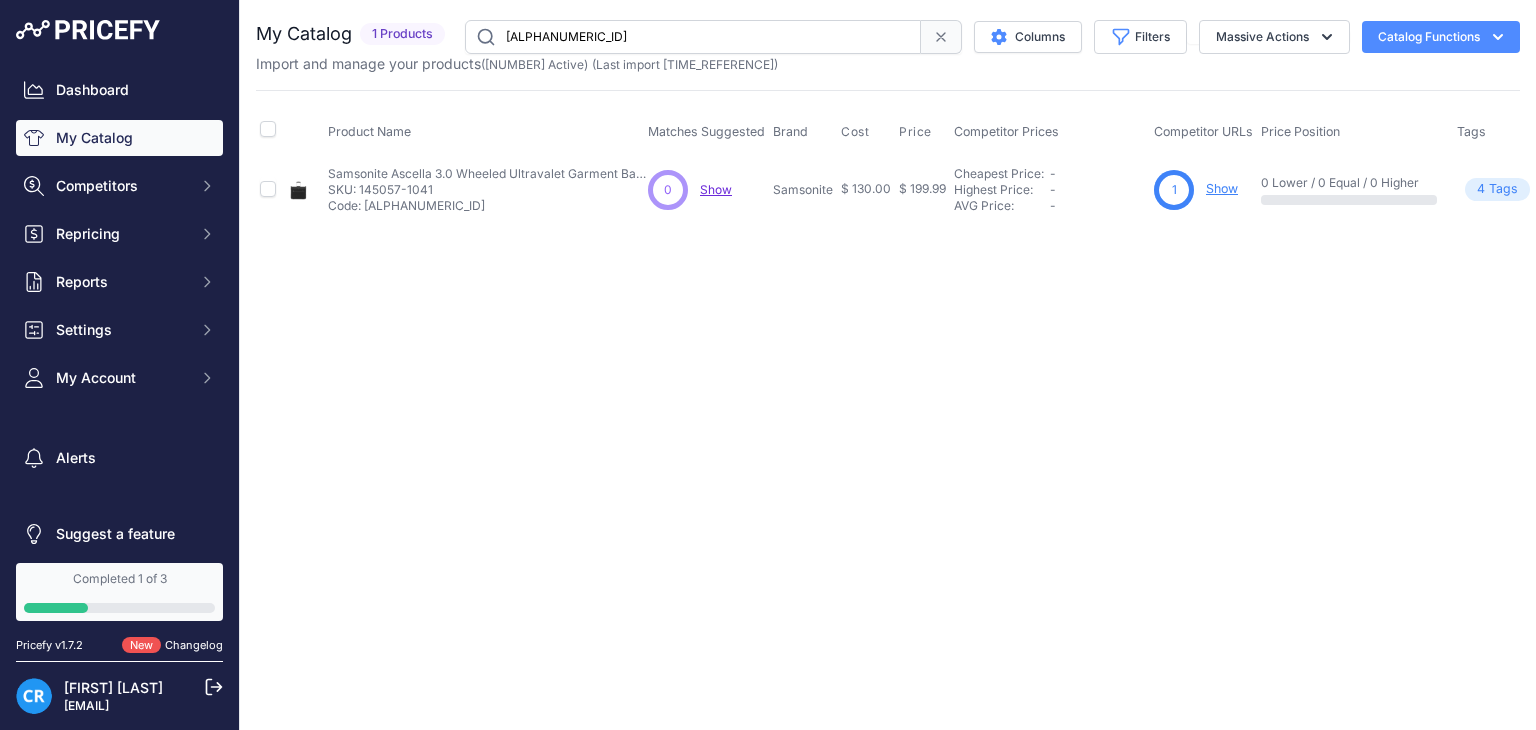 drag, startPoint x: 588, startPoint y: 30, endPoint x: 364, endPoint y: 33, distance: 224.0201 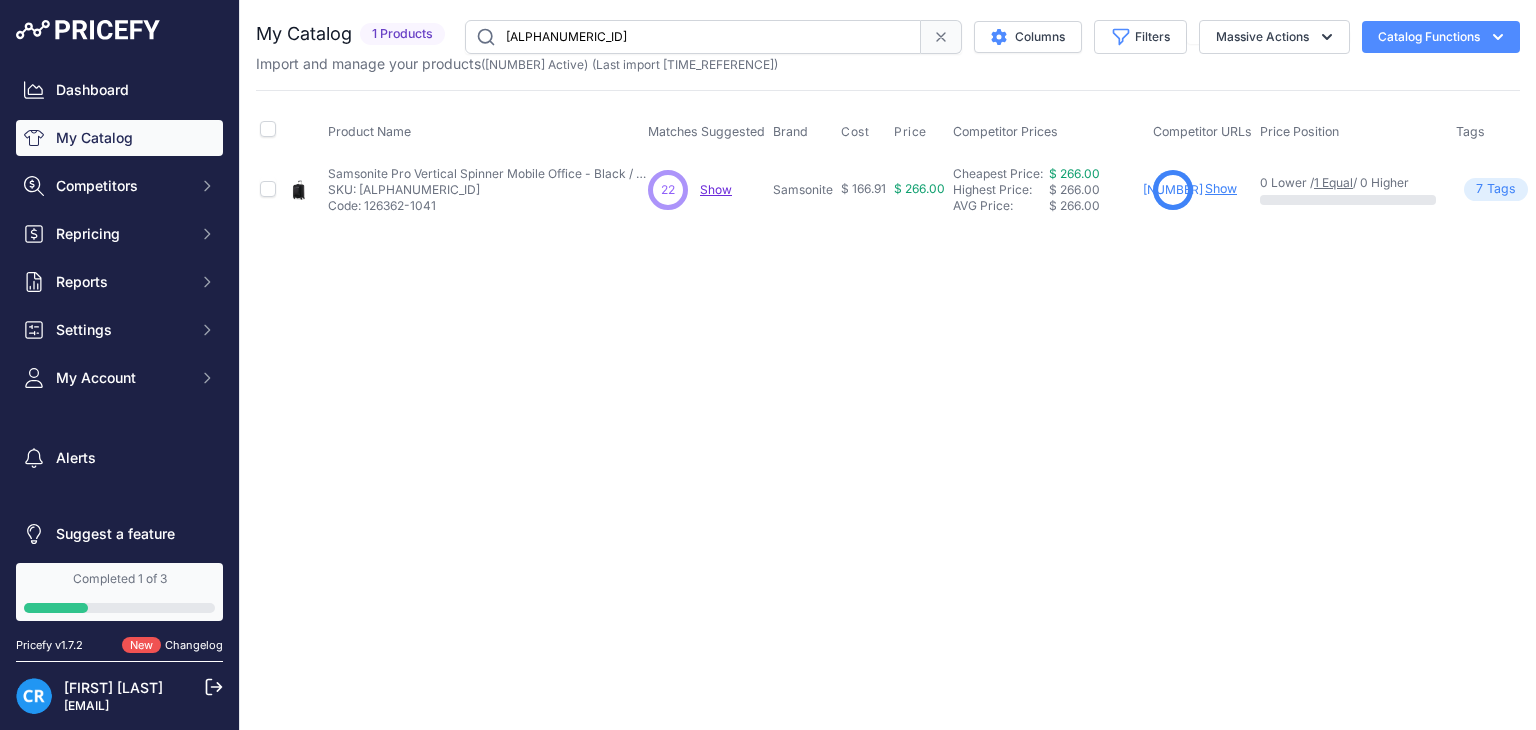 drag, startPoint x: 606, startPoint y: 41, endPoint x: 329, endPoint y: 52, distance: 277.21832 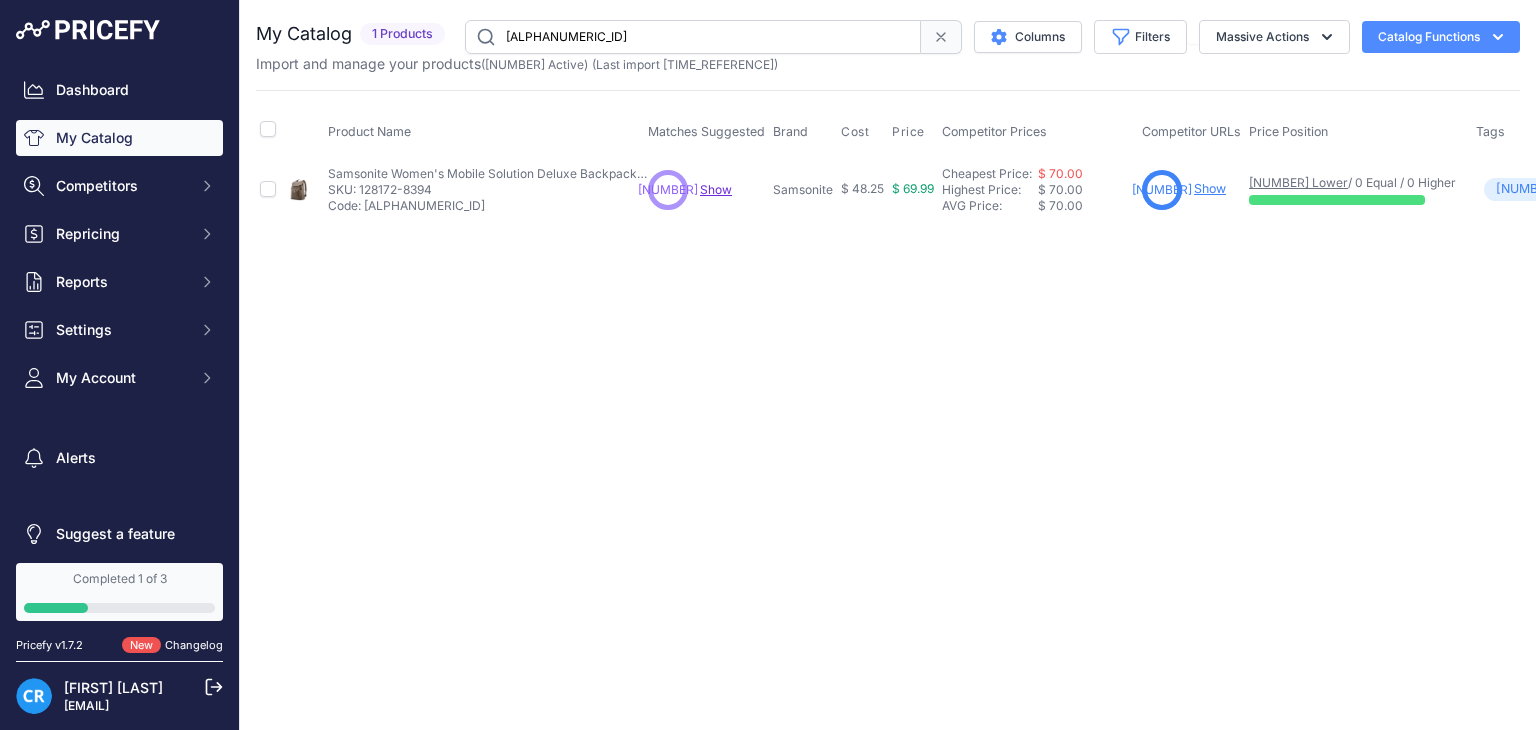 click on "My Catalog
1
Products" at bounding box center [888, 47] 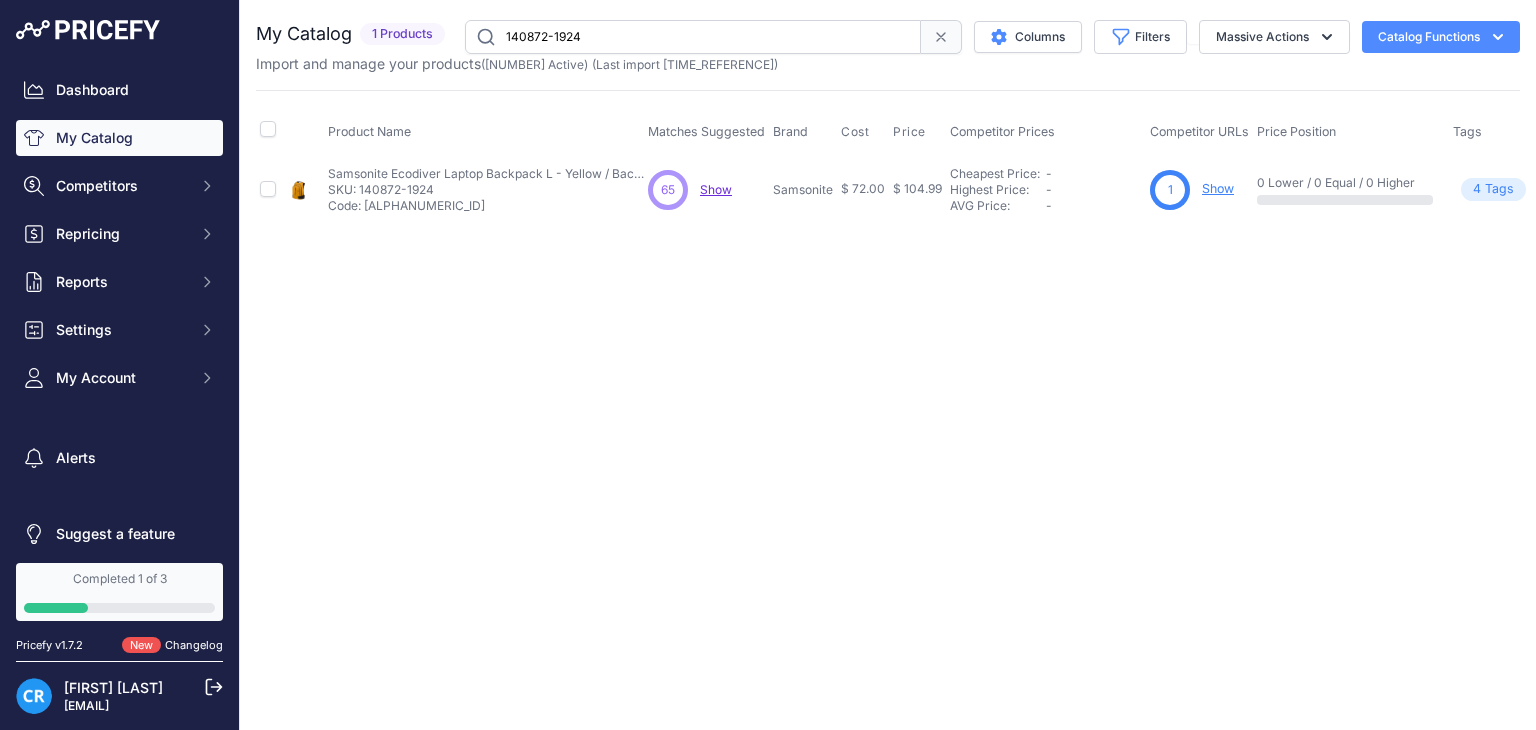 drag, startPoint x: 609, startPoint y: 29, endPoint x: 484, endPoint y: 42, distance: 125.67418 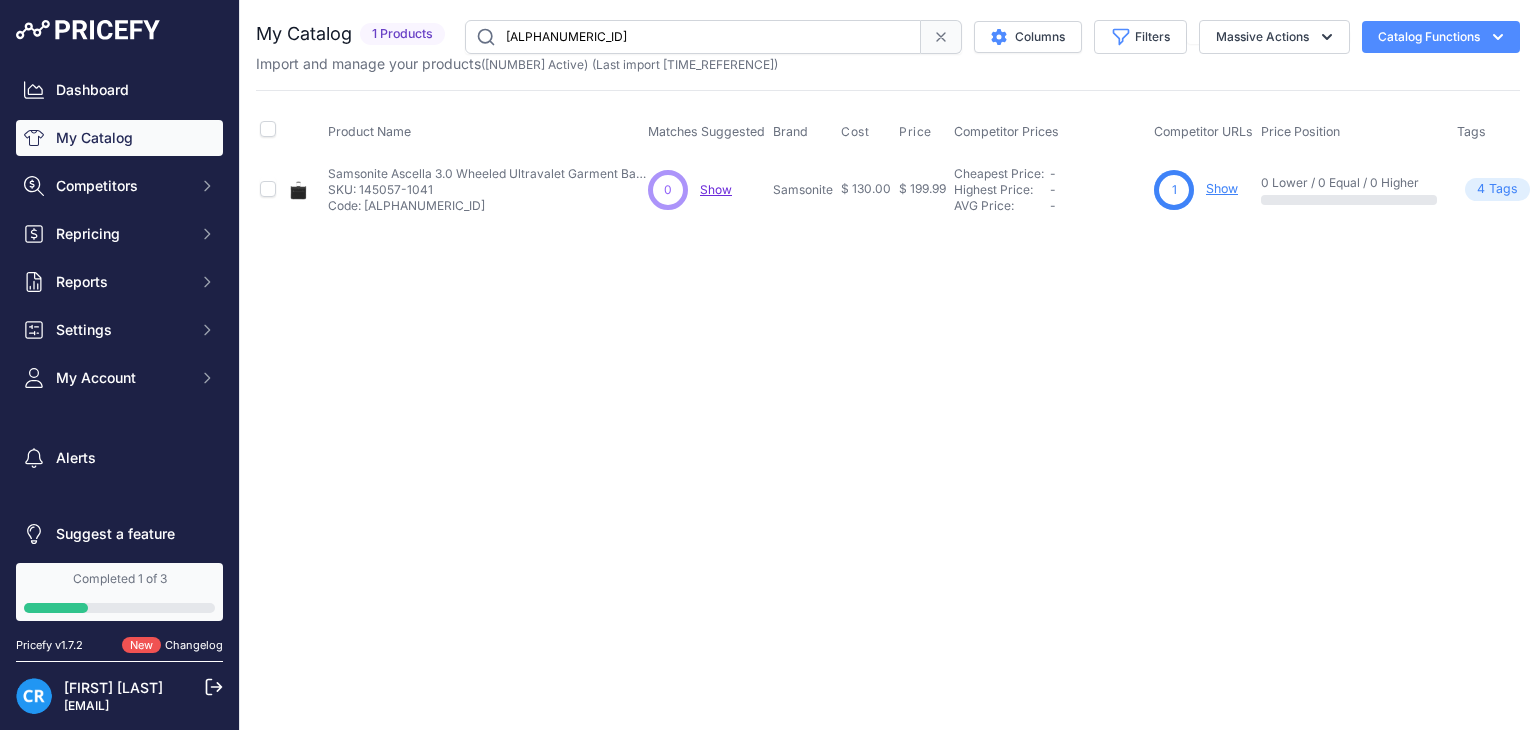 drag, startPoint x: 756, startPoint y: 26, endPoint x: 376, endPoint y: 53, distance: 380.958 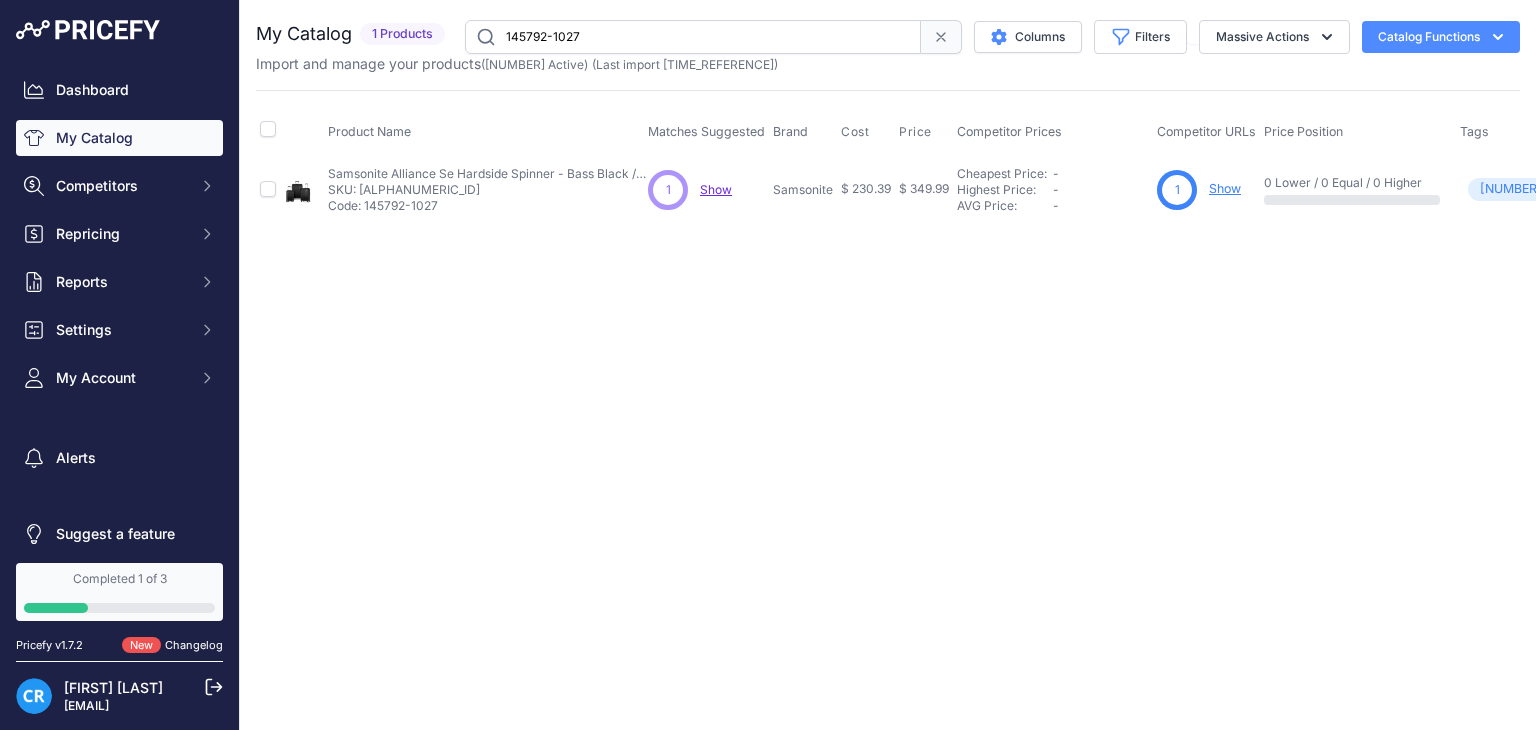 drag, startPoint x: 664, startPoint y: 27, endPoint x: 362, endPoint y: 37, distance: 302.16553 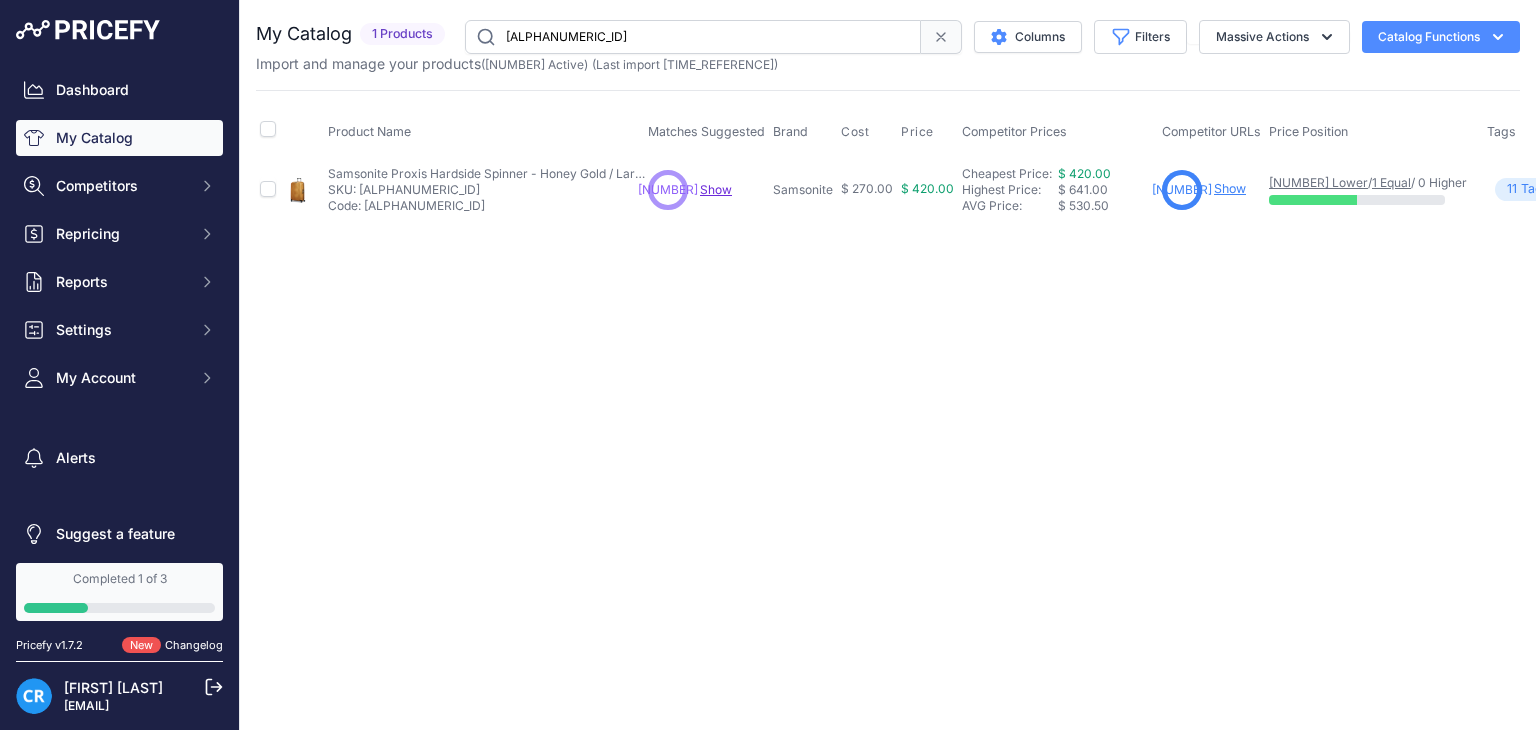 drag, startPoint x: 617, startPoint y: 40, endPoint x: 292, endPoint y: 37, distance: 325.01385 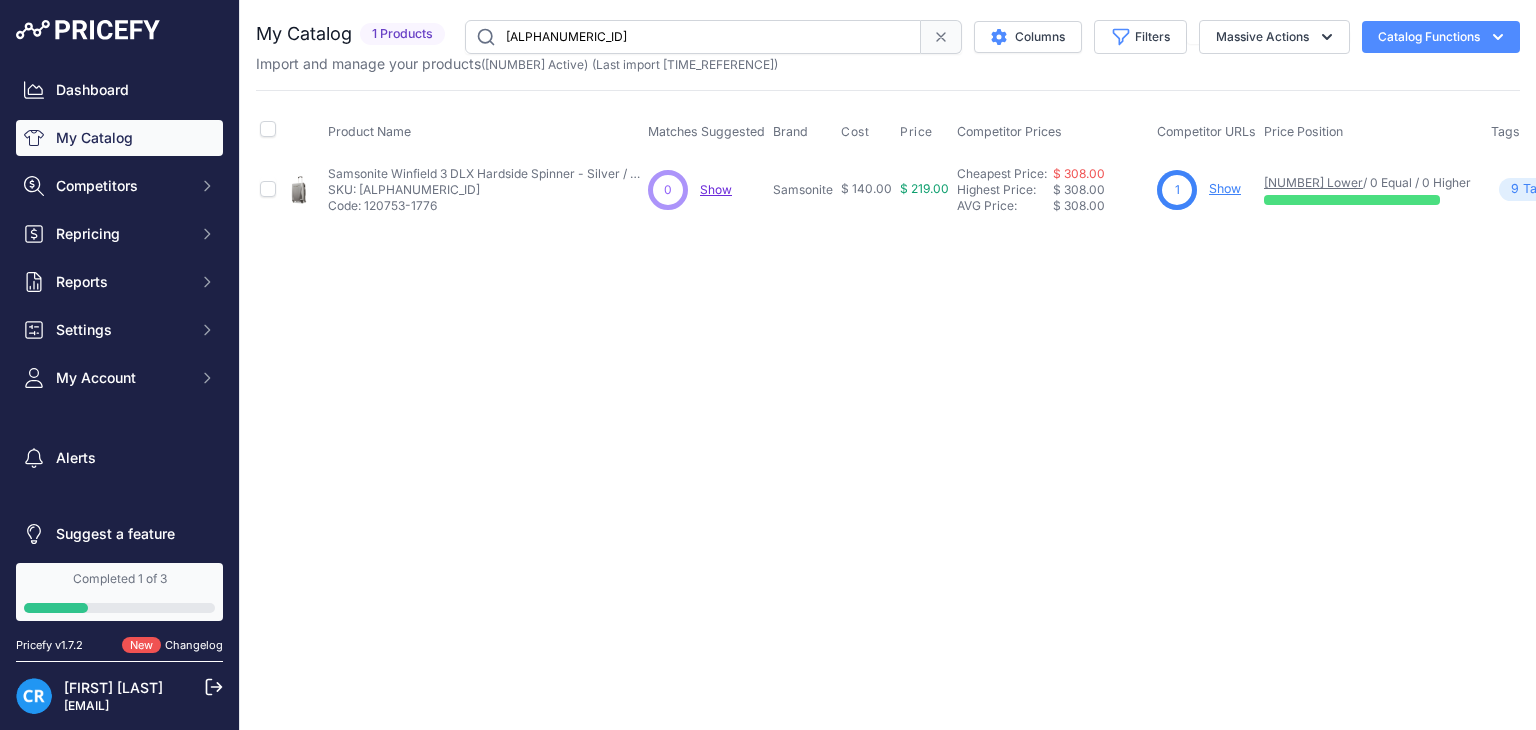 drag, startPoint x: 727, startPoint y: 33, endPoint x: 336, endPoint y: 17, distance: 391.32724 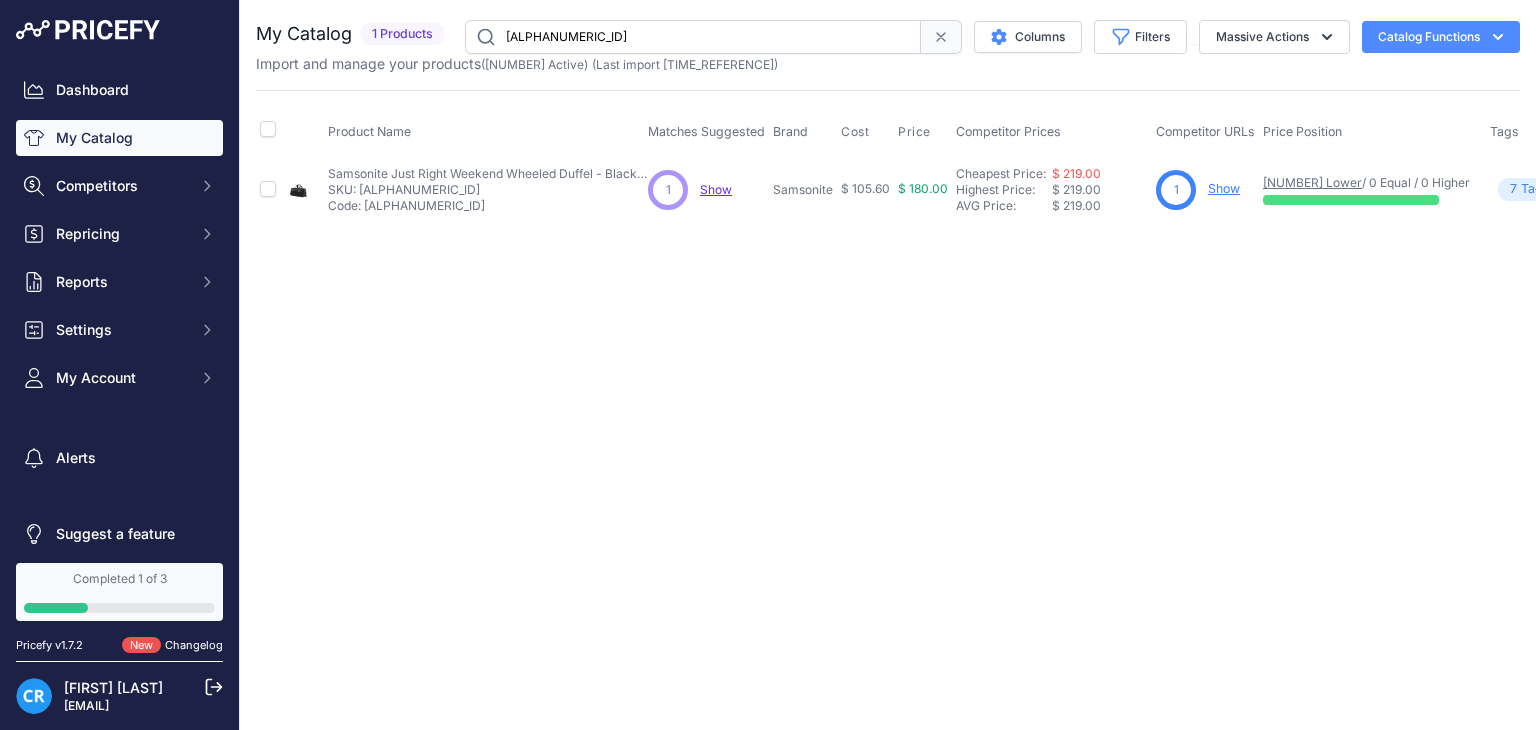 drag, startPoint x: 579, startPoint y: 30, endPoint x: 422, endPoint y: 53, distance: 158.67577 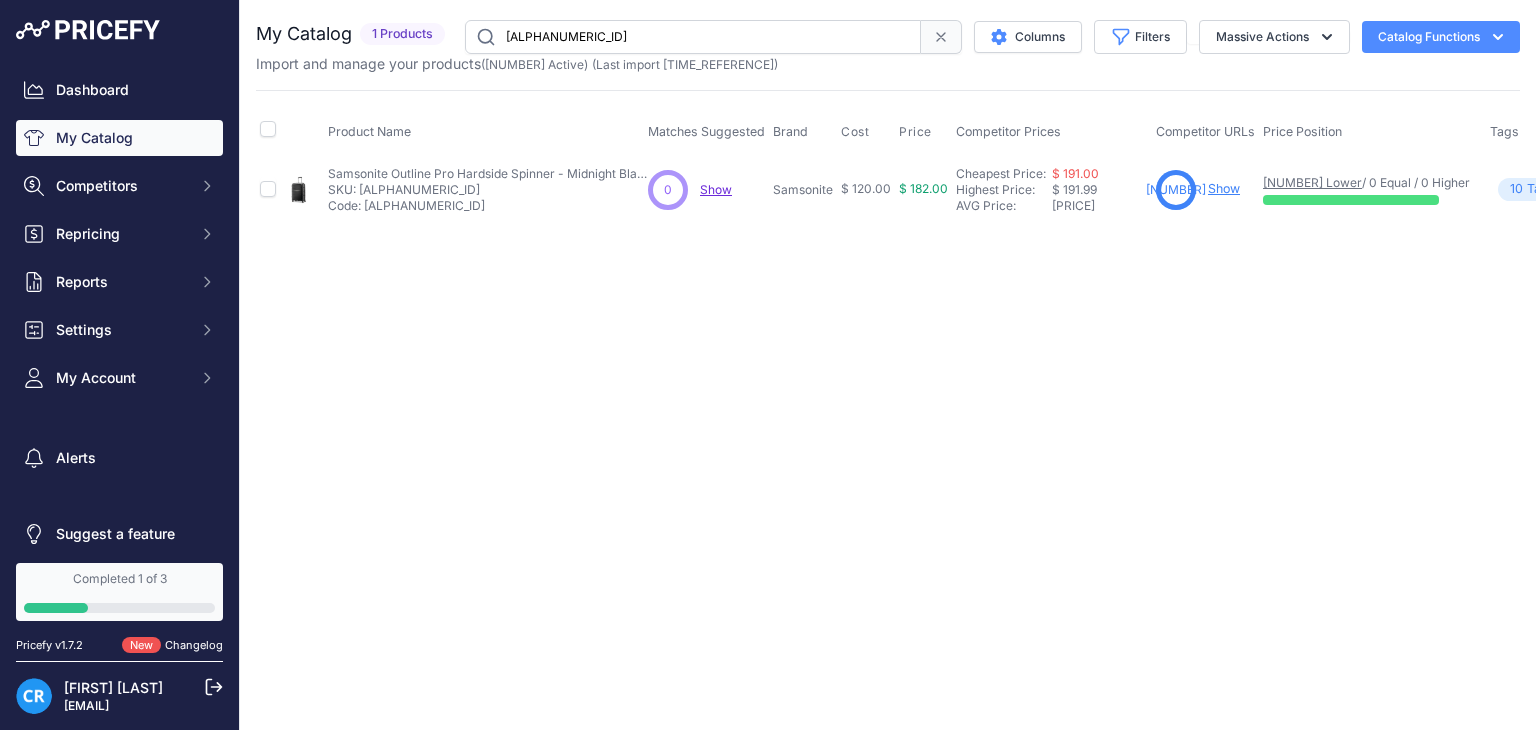 drag, startPoint x: 630, startPoint y: 37, endPoint x: 354, endPoint y: 37, distance: 276 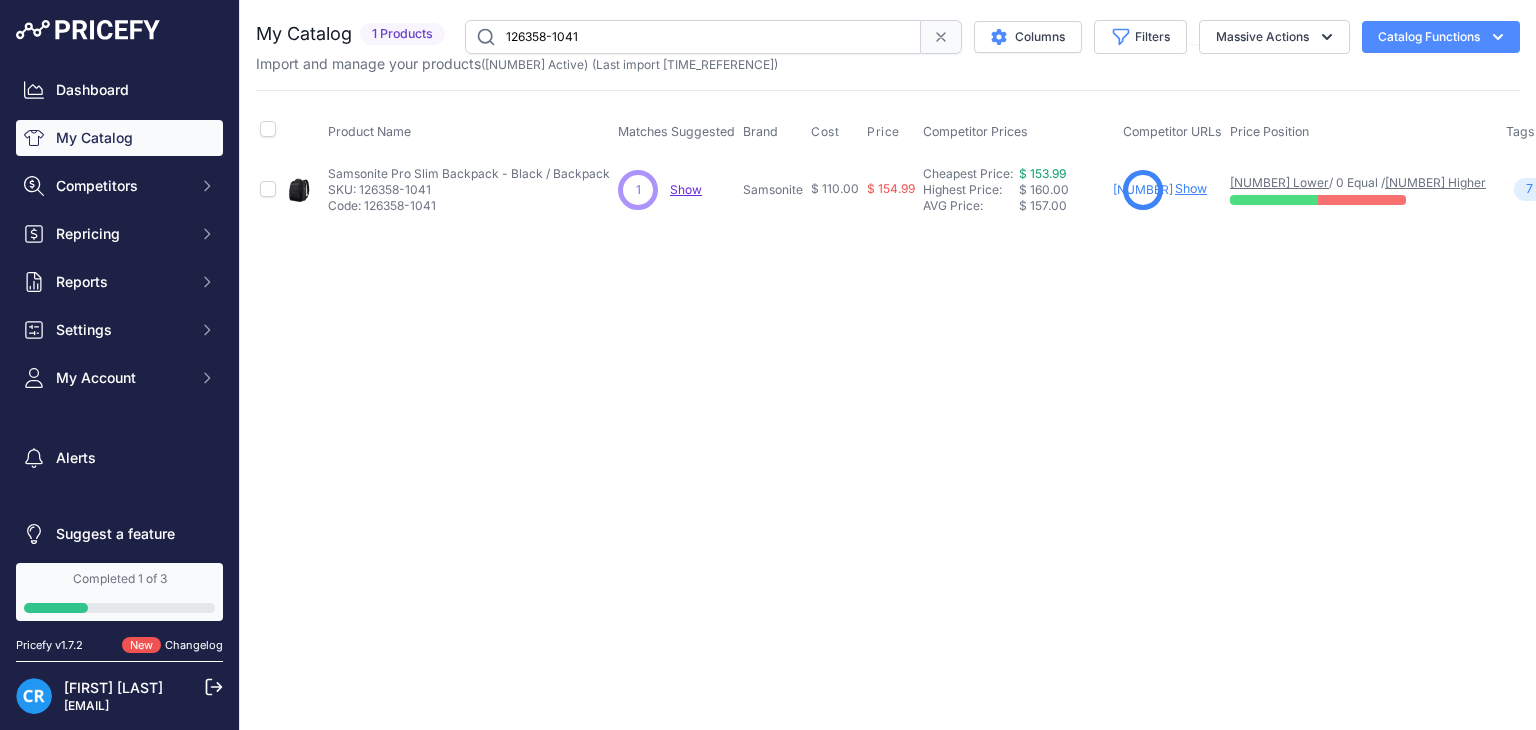 drag, startPoint x: 614, startPoint y: 39, endPoint x: 410, endPoint y: 39, distance: 204 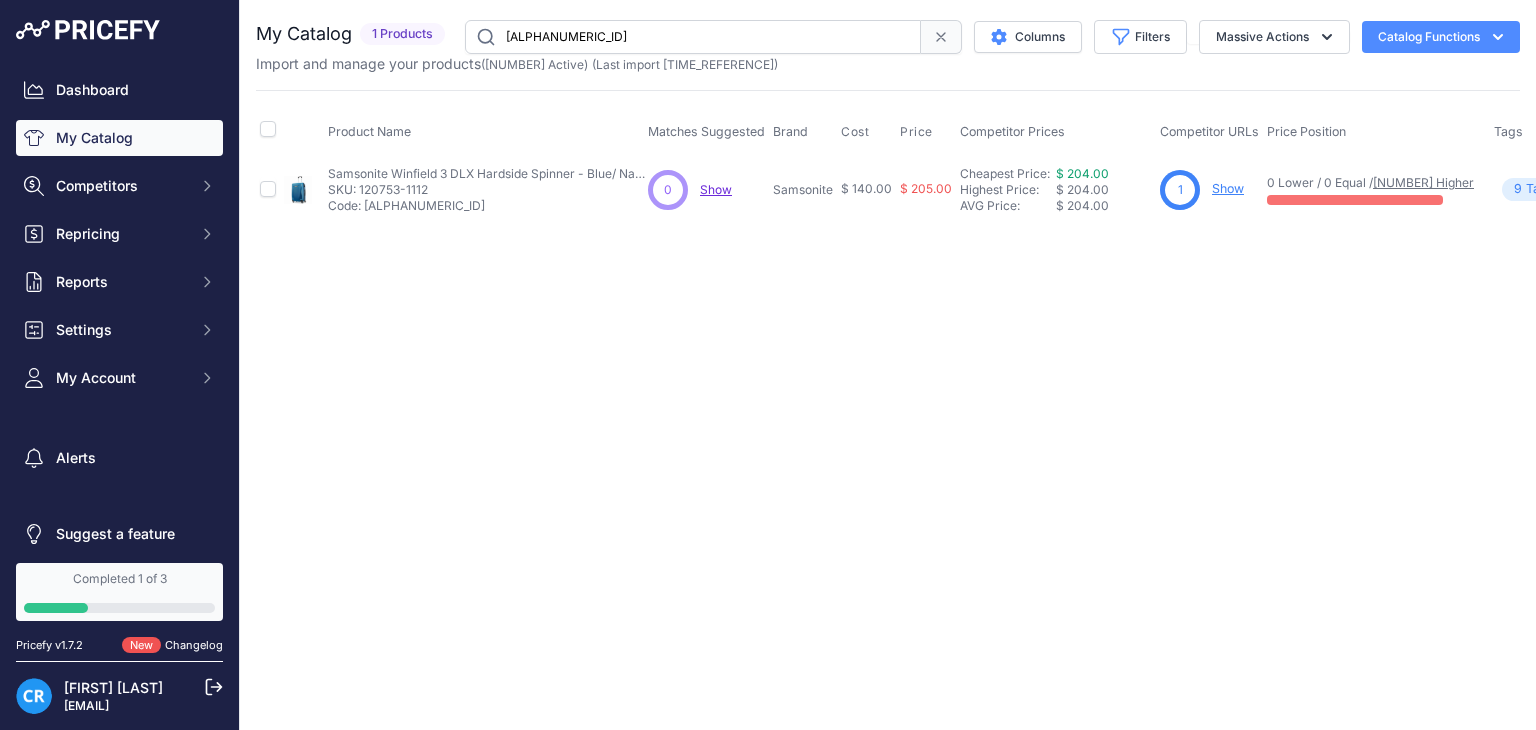 drag, startPoint x: 628, startPoint y: 35, endPoint x: 432, endPoint y: 28, distance: 196.12495 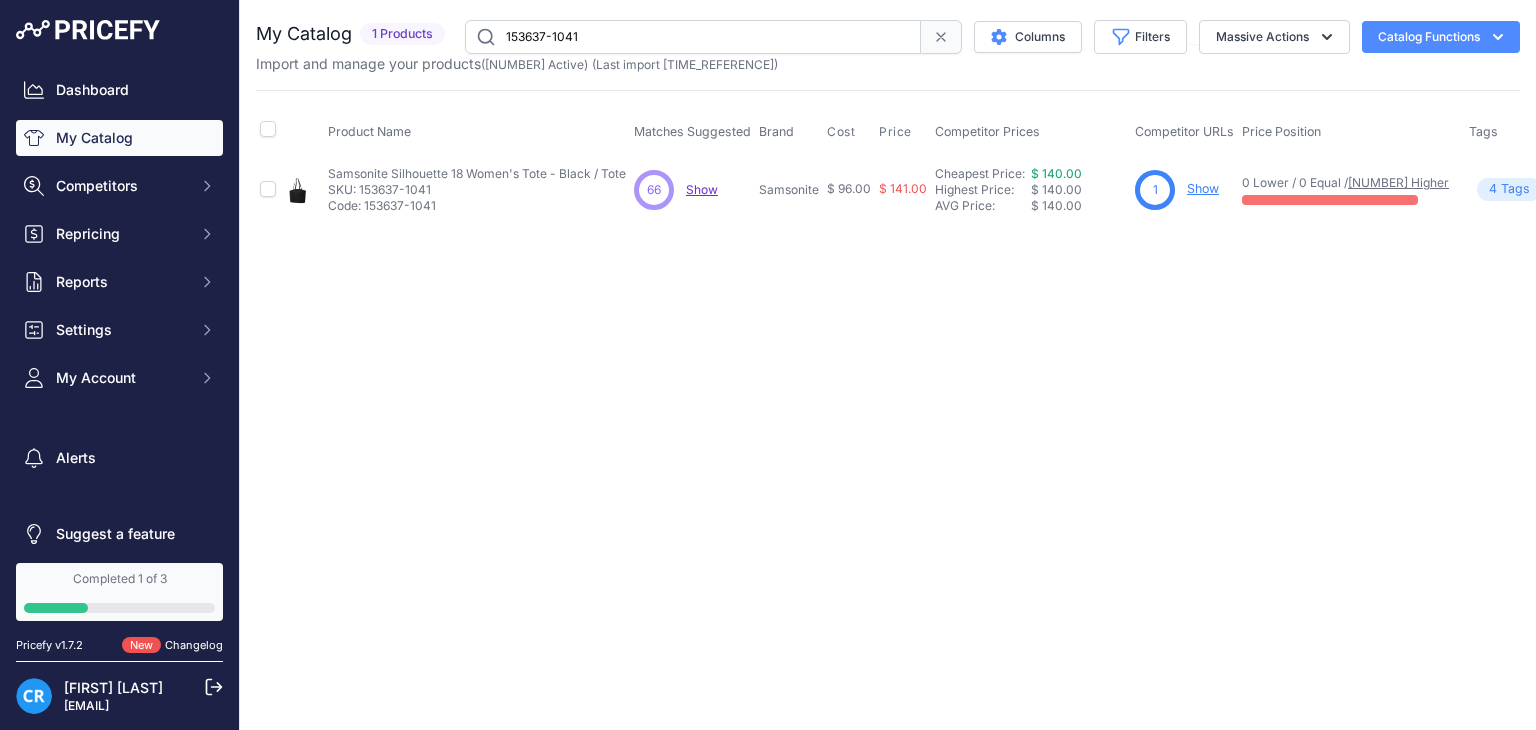 drag, startPoint x: 610, startPoint y: 33, endPoint x: 407, endPoint y: 30, distance: 203.02217 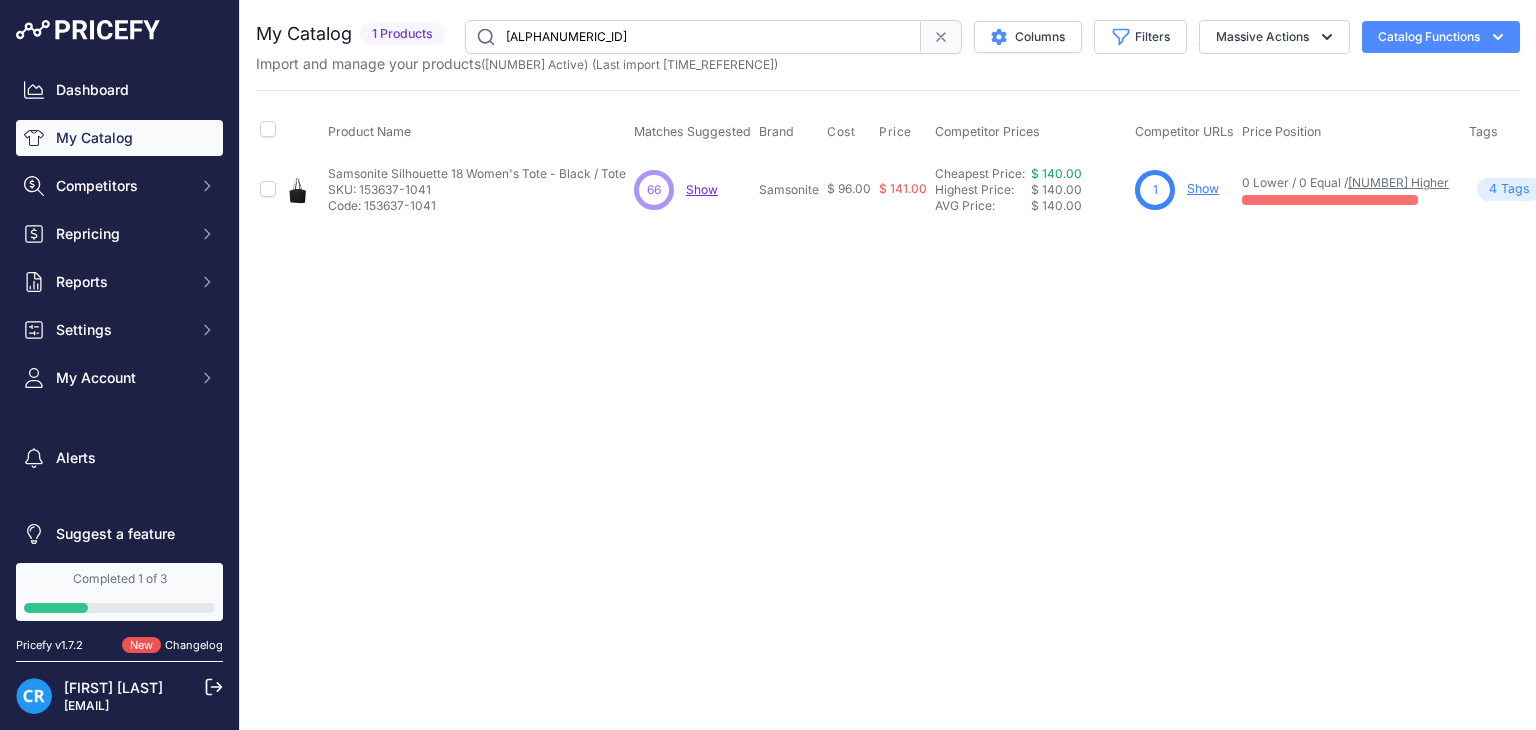 type on "126037-1041" 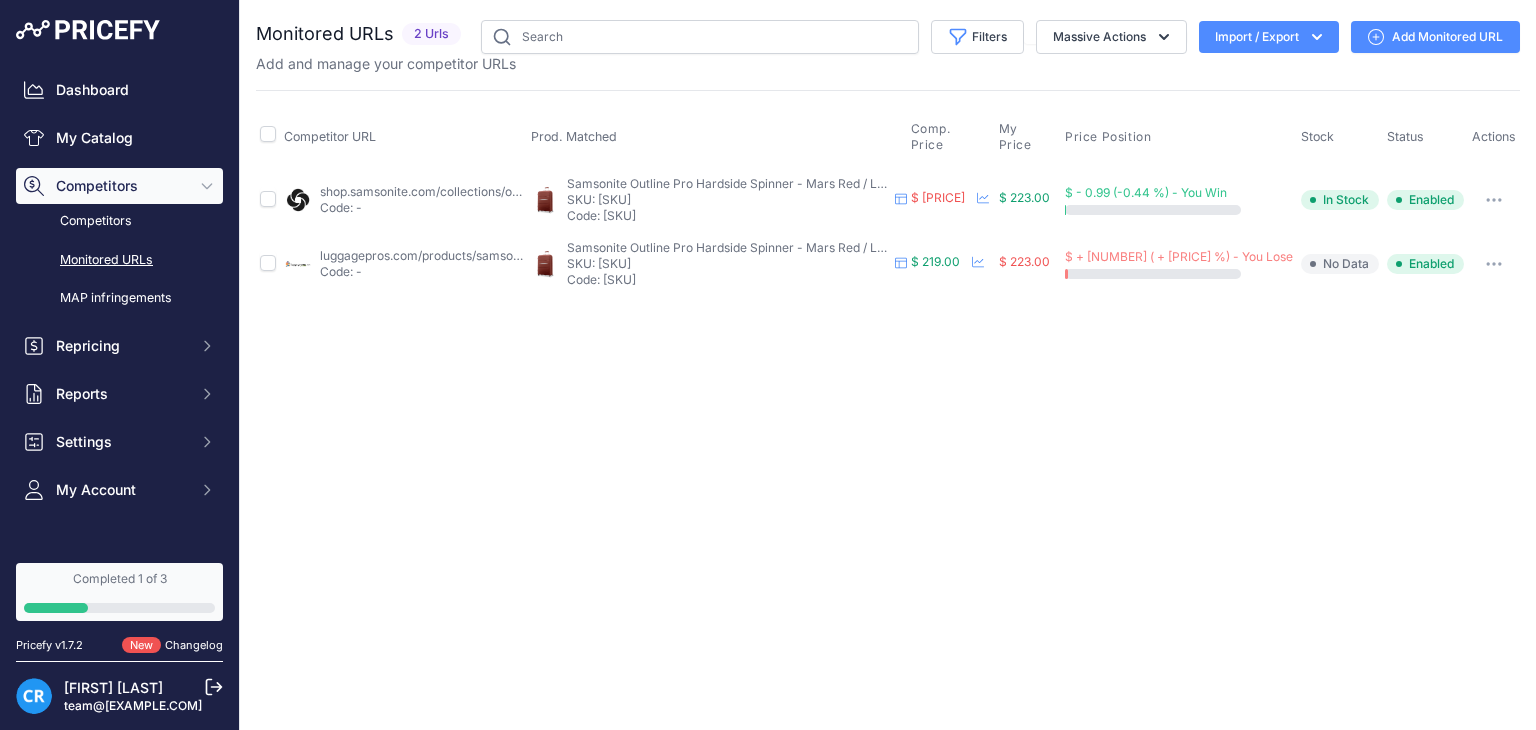 scroll, scrollTop: 0, scrollLeft: 0, axis: both 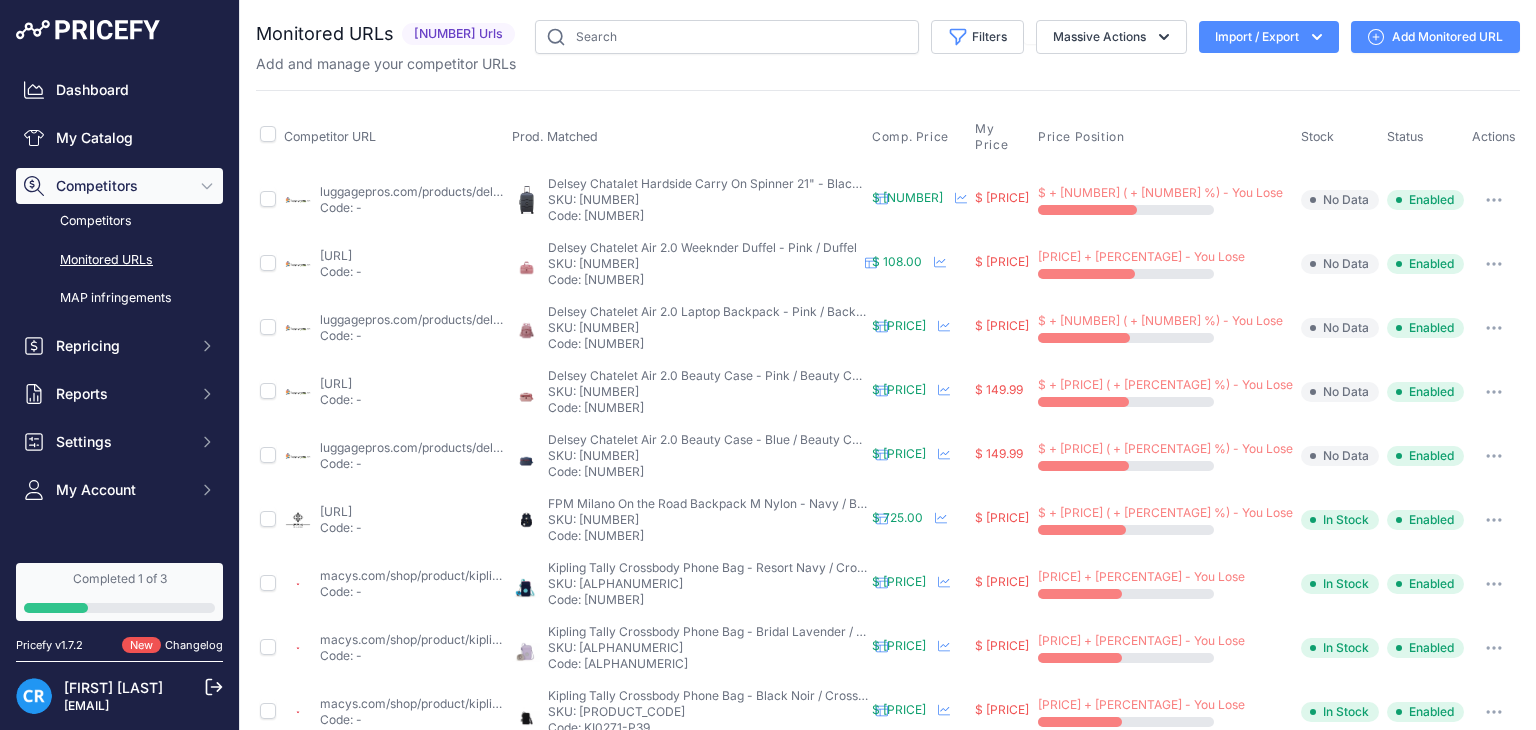 click on "Import / Export" at bounding box center (1269, 37) 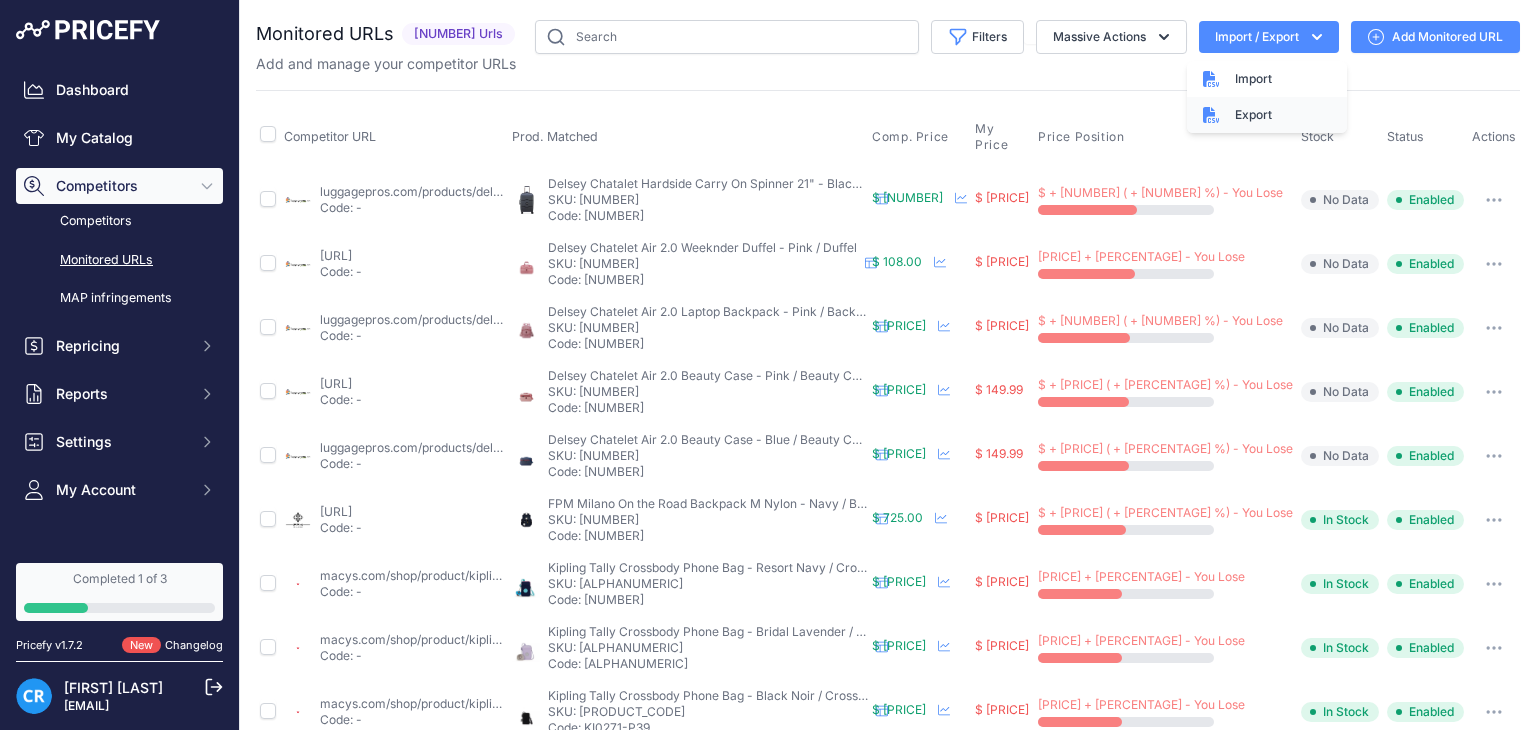 click on "Export" at bounding box center [1267, 115] 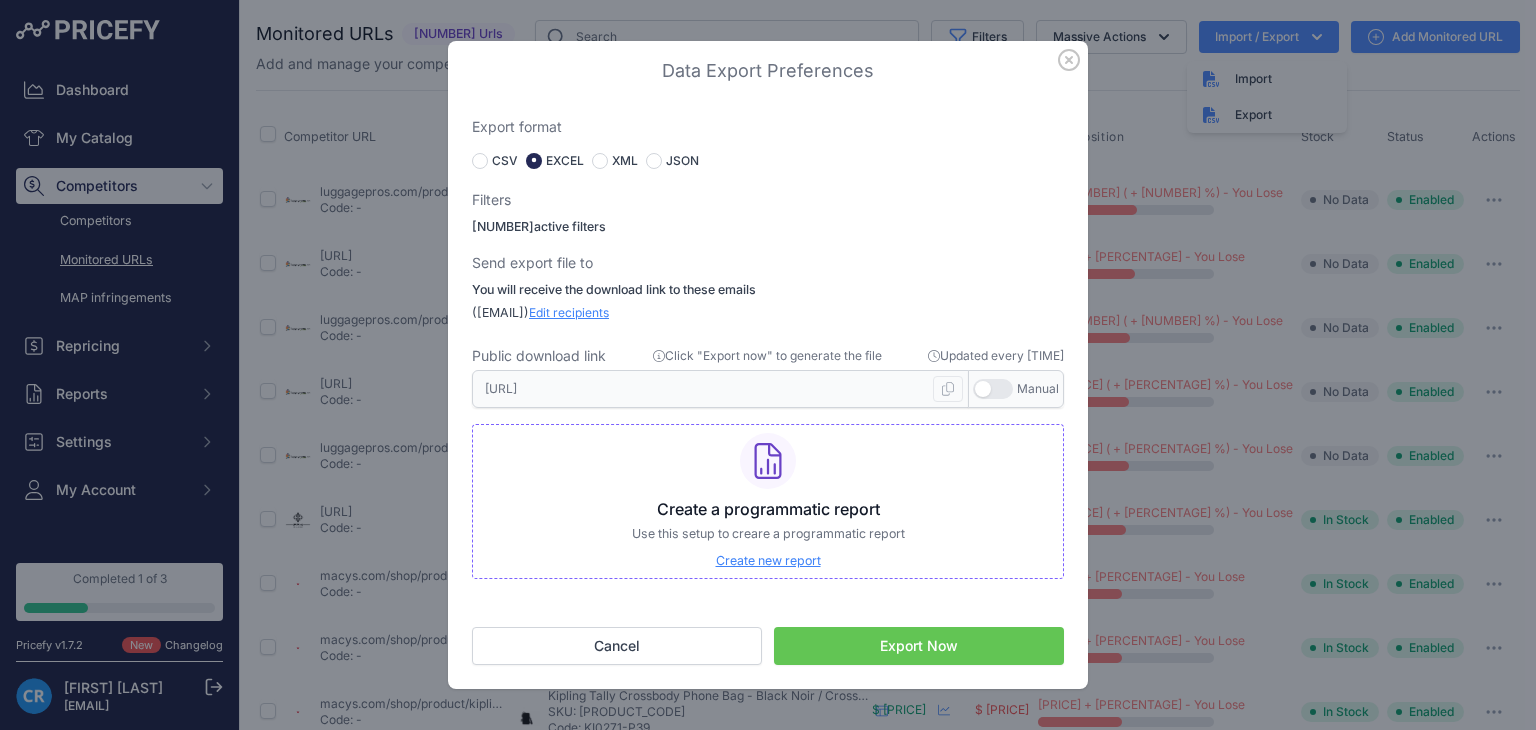 drag, startPoint x: 917, startPoint y: 641, endPoint x: 908, endPoint y: 517, distance: 124.32619 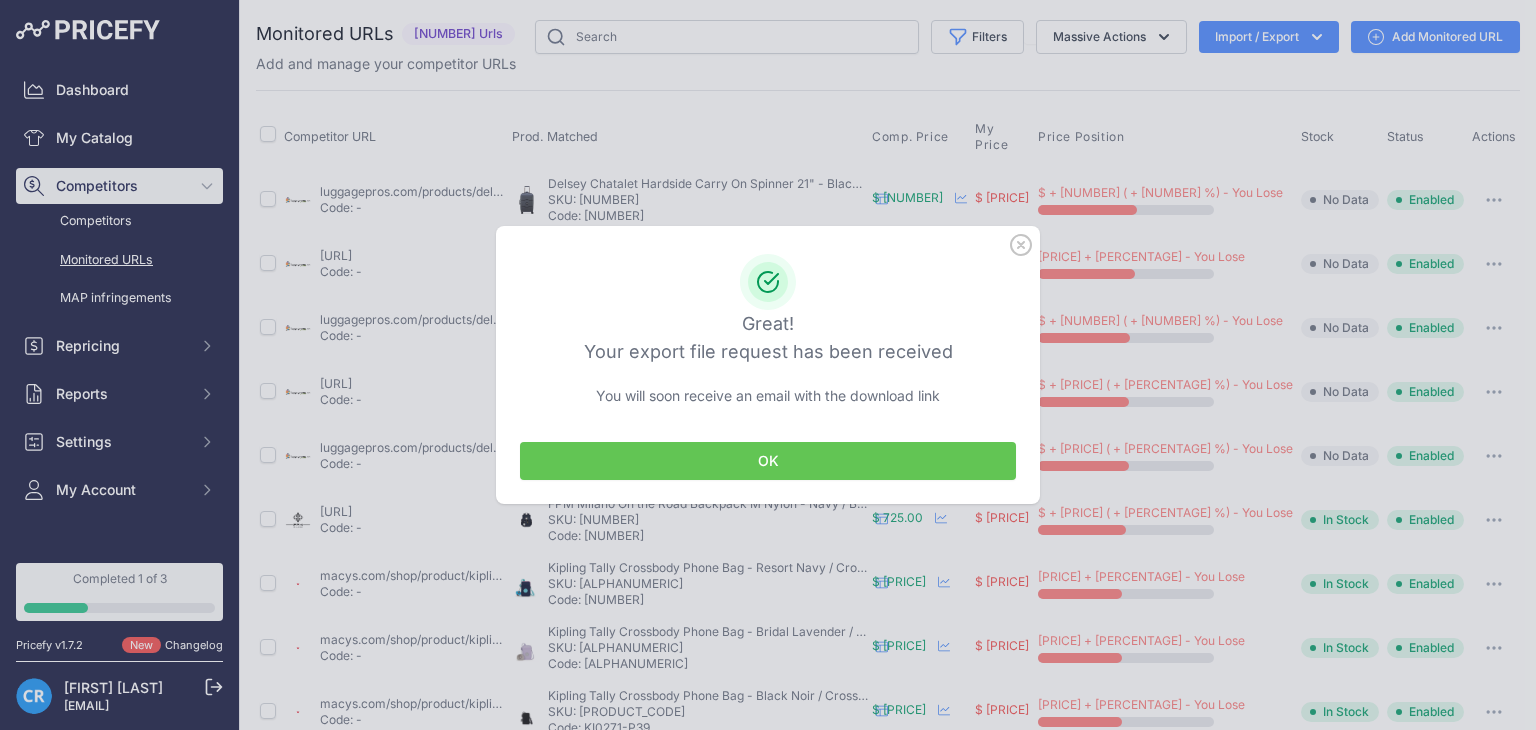 click on "OK" at bounding box center (768, 461) 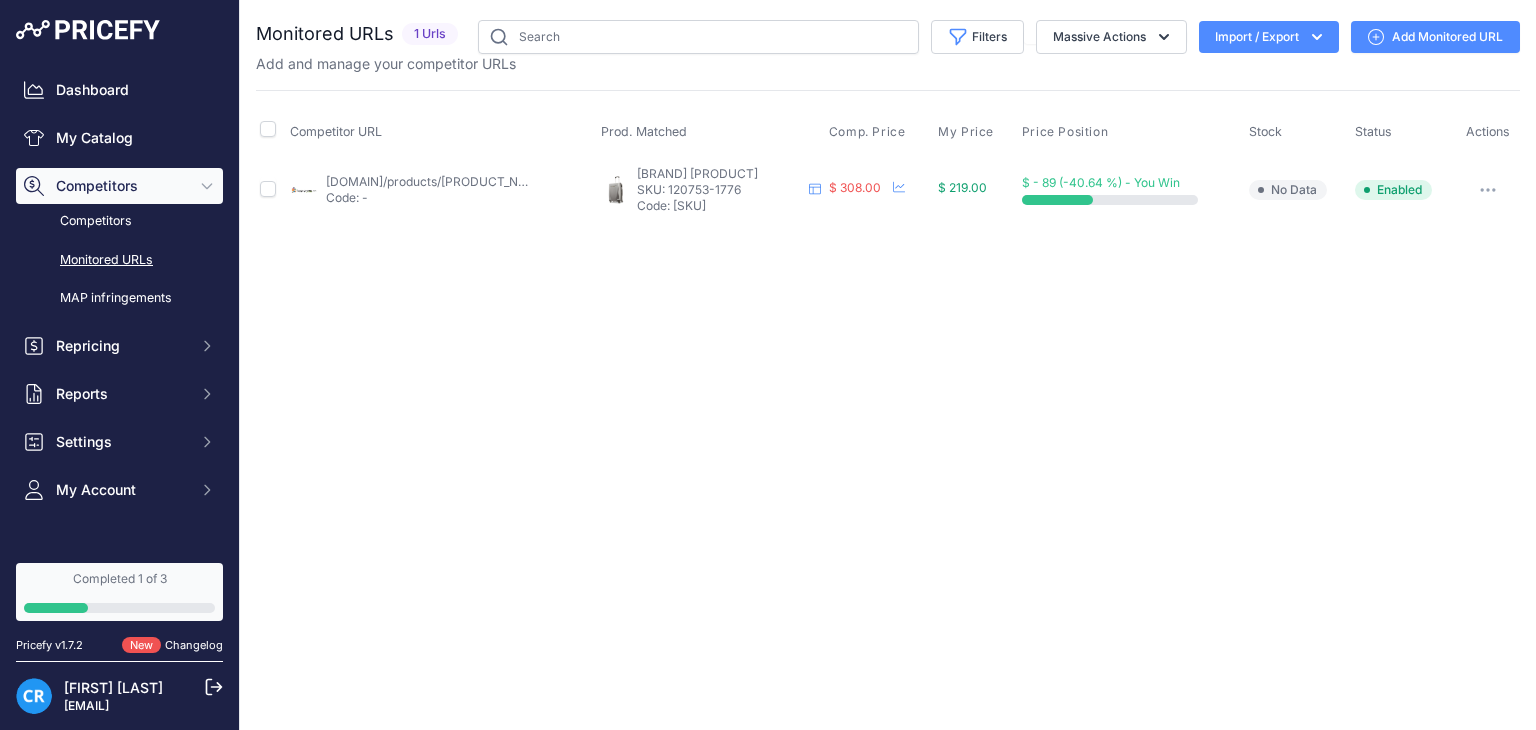 scroll, scrollTop: 0, scrollLeft: 0, axis: both 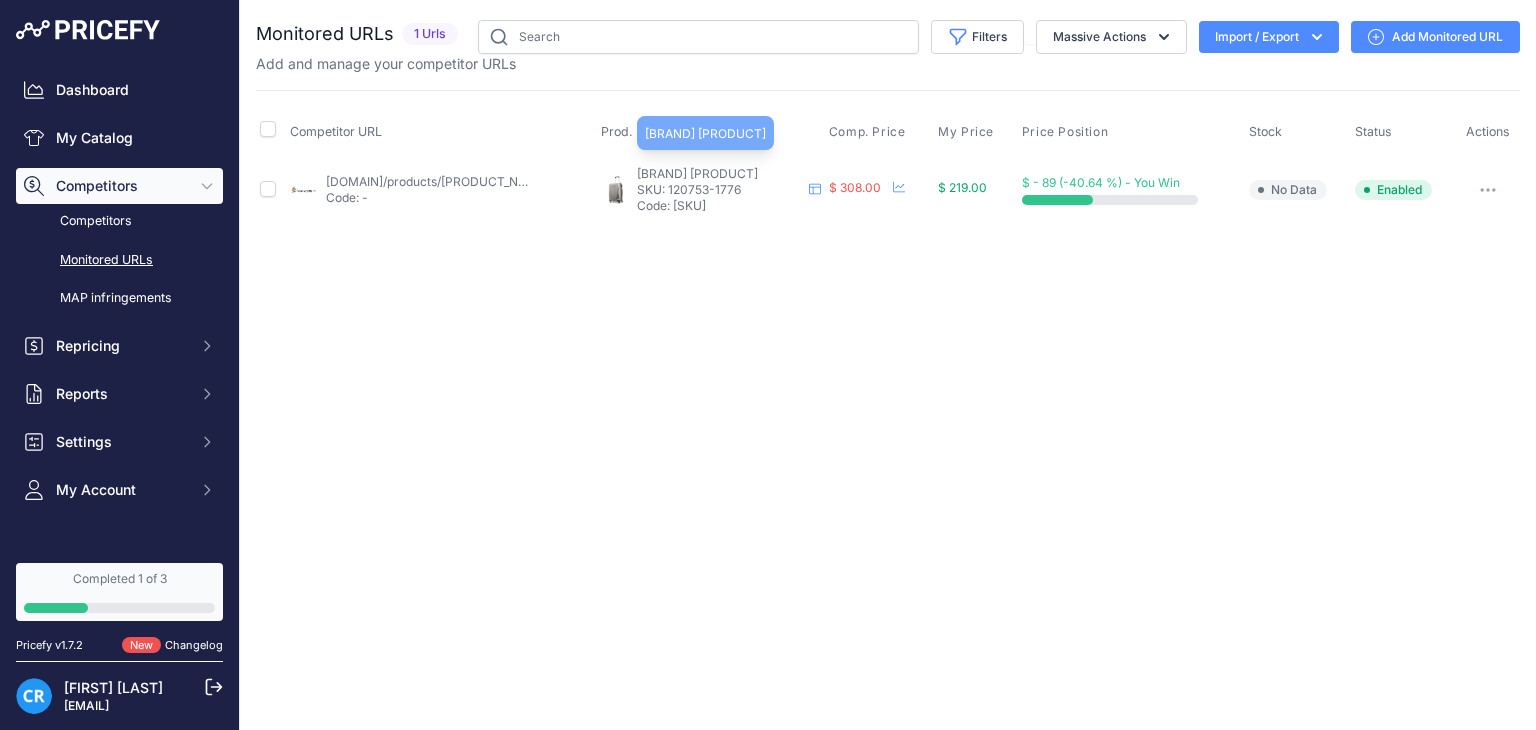 copy on "[BRAND] [PRODUCT]" 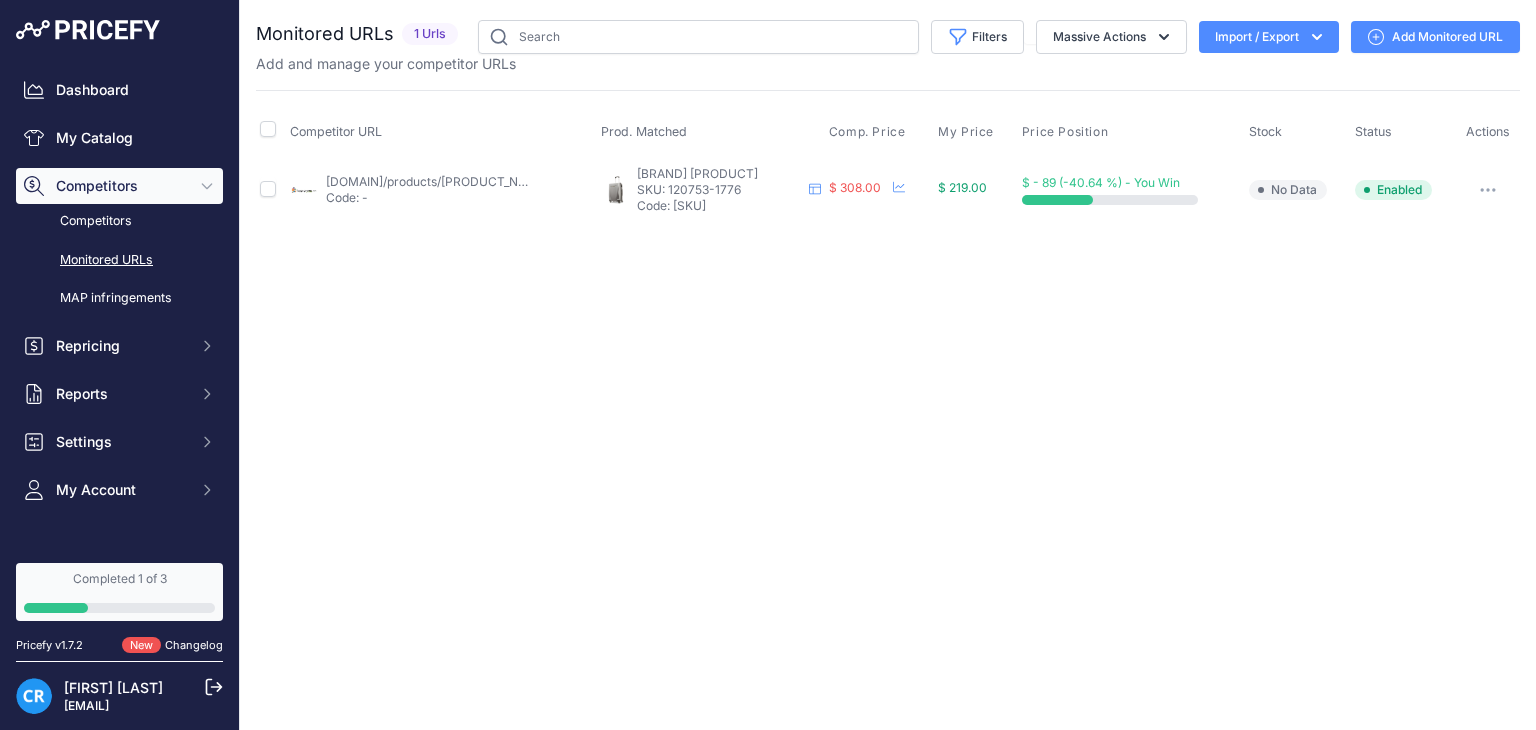 drag, startPoint x: 619, startPoint y: 201, endPoint x: 686, endPoint y: 201, distance: 67 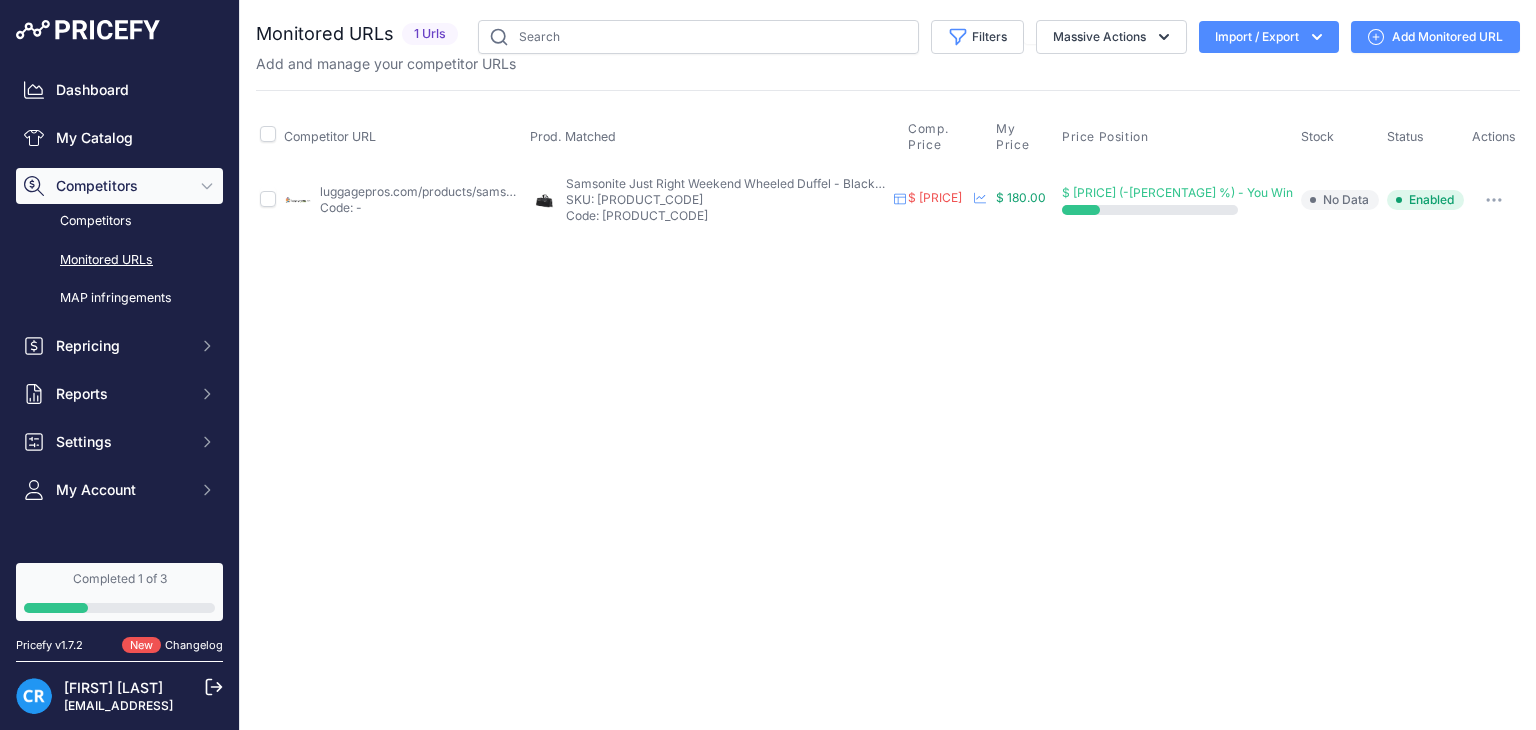 scroll, scrollTop: 0, scrollLeft: 0, axis: both 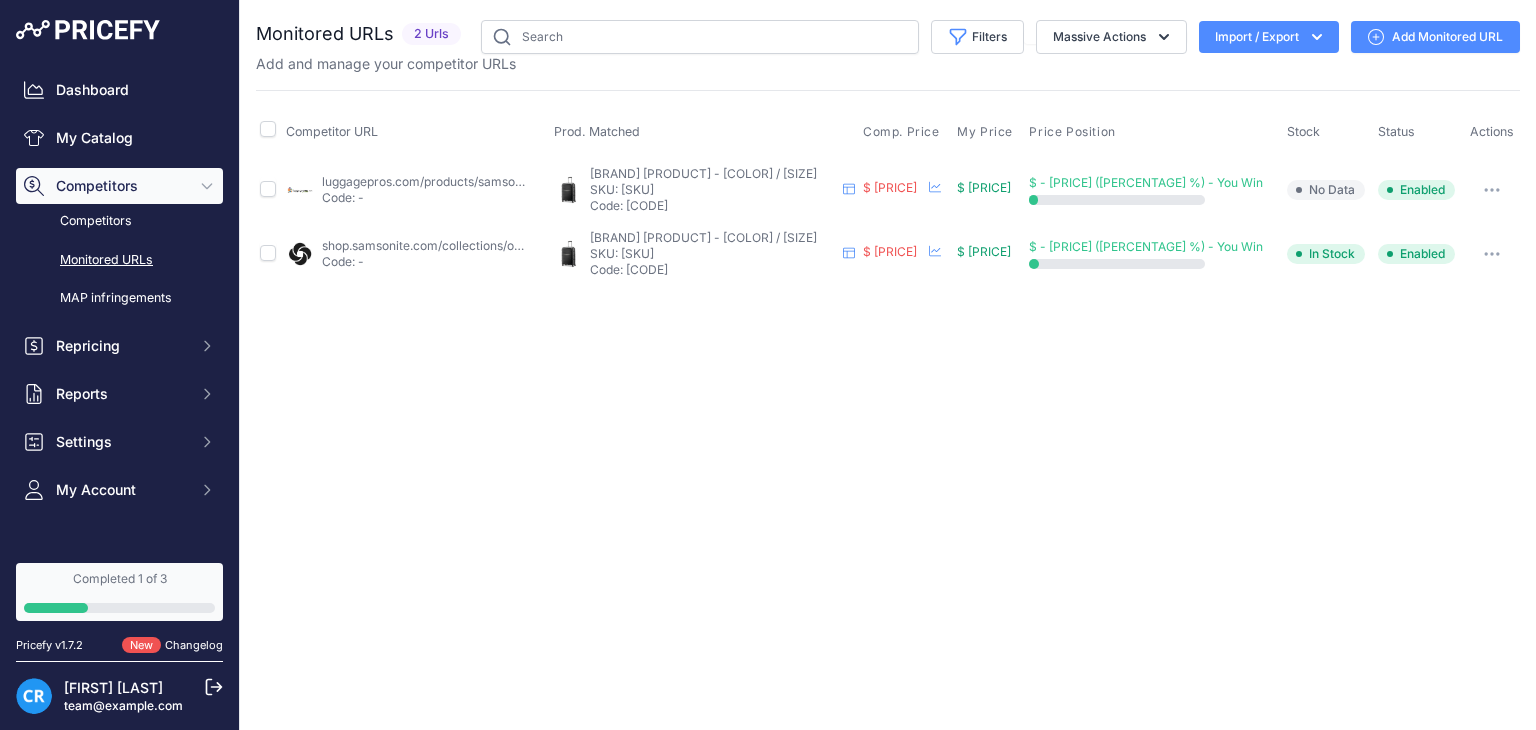 click on "luggagepros.com/products/samsonite-outline-pro-medium-spinner?variant=39937981874264&prirule_jdsnikfkfjsd=8955" at bounding box center [664, 181] 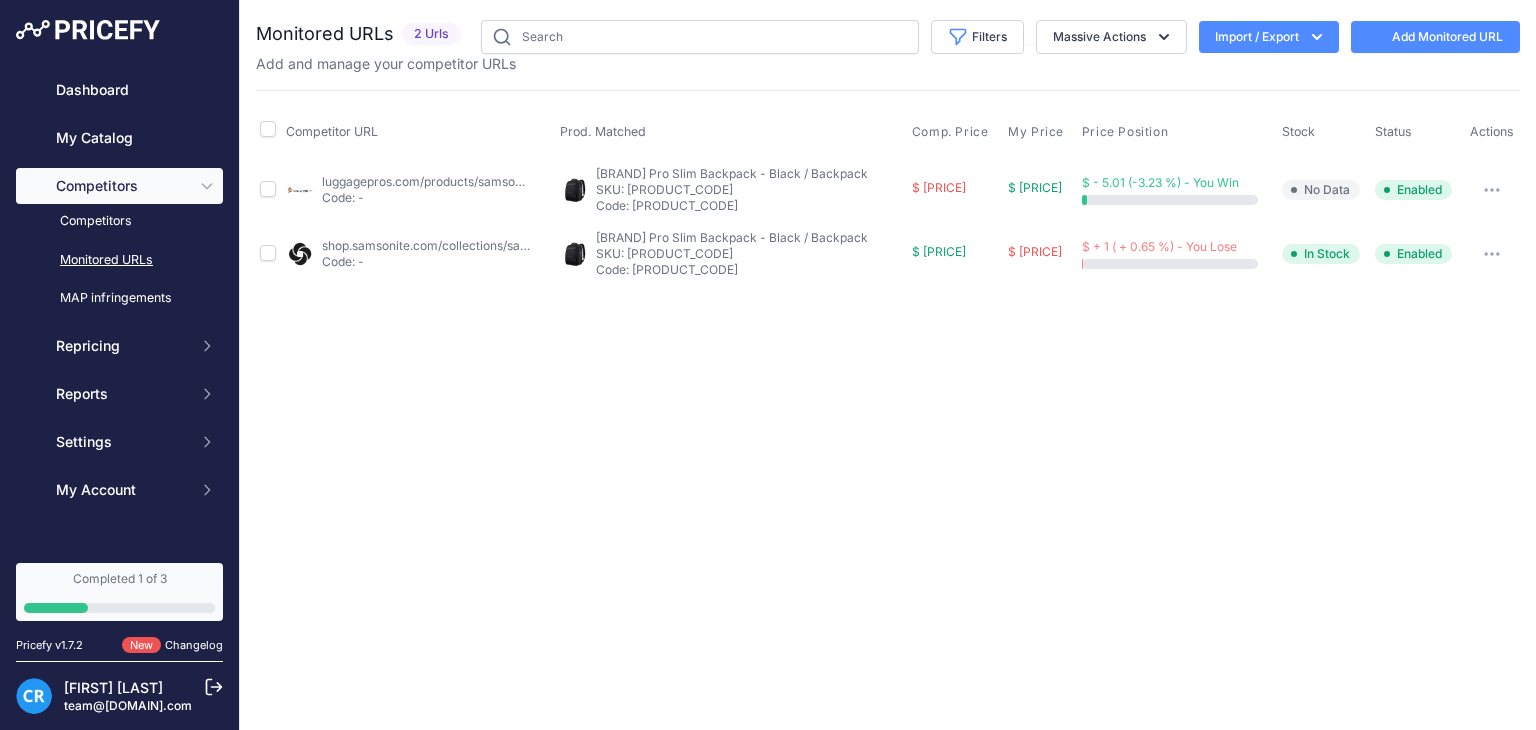 scroll, scrollTop: 0, scrollLeft: 0, axis: both 